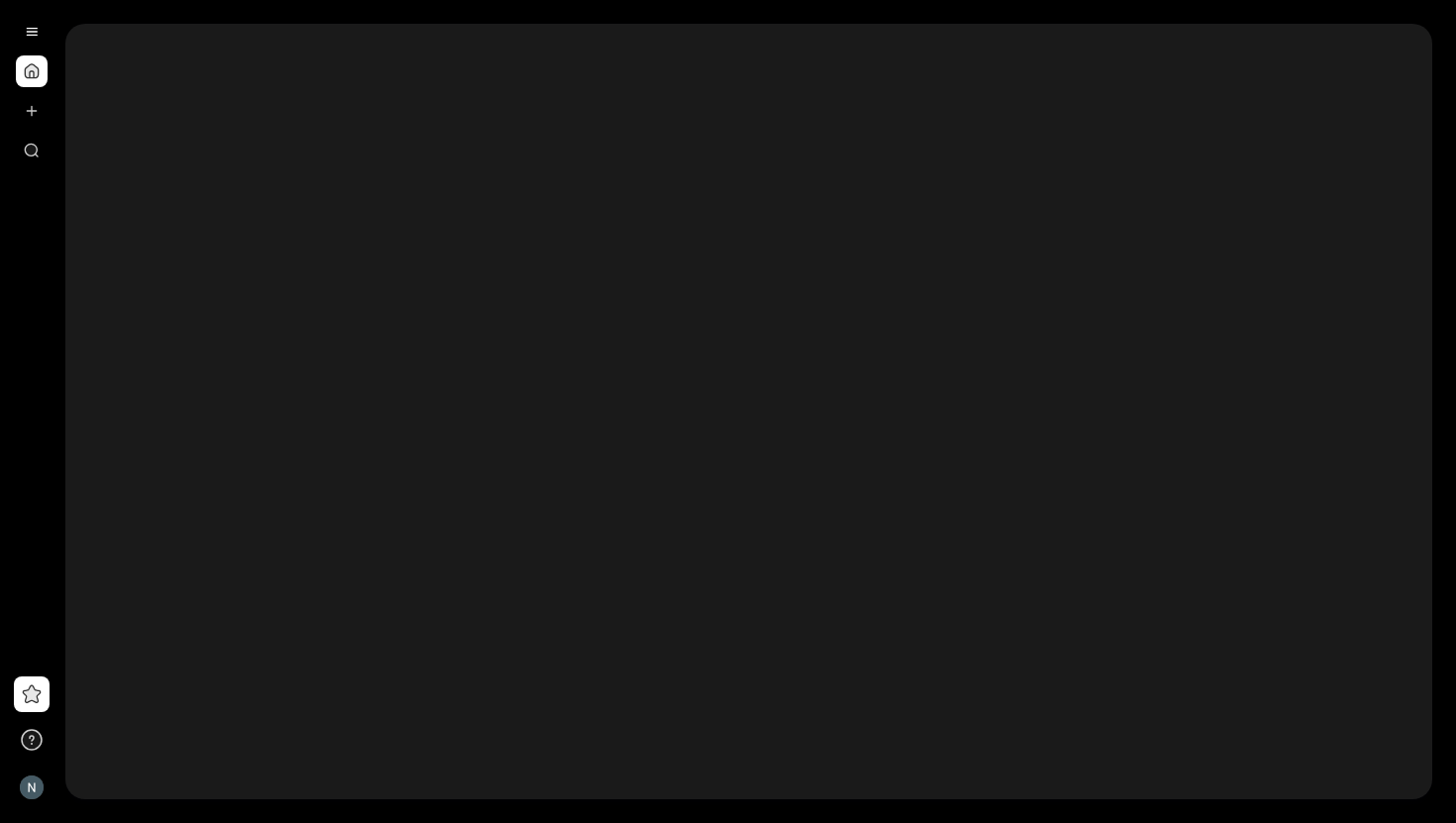 scroll, scrollTop: 0, scrollLeft: 0, axis: both 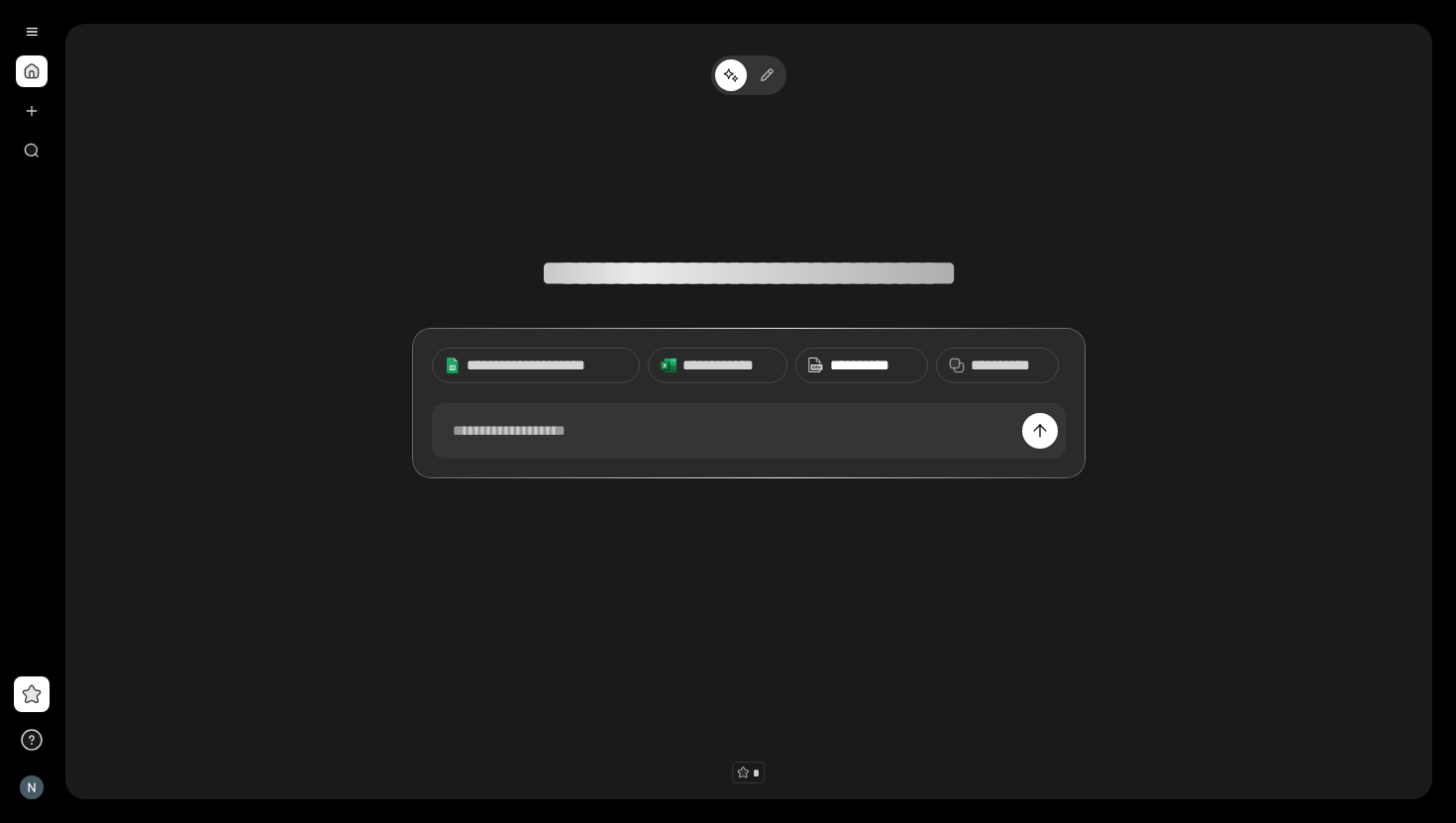 click on "**********" at bounding box center (873, 365) 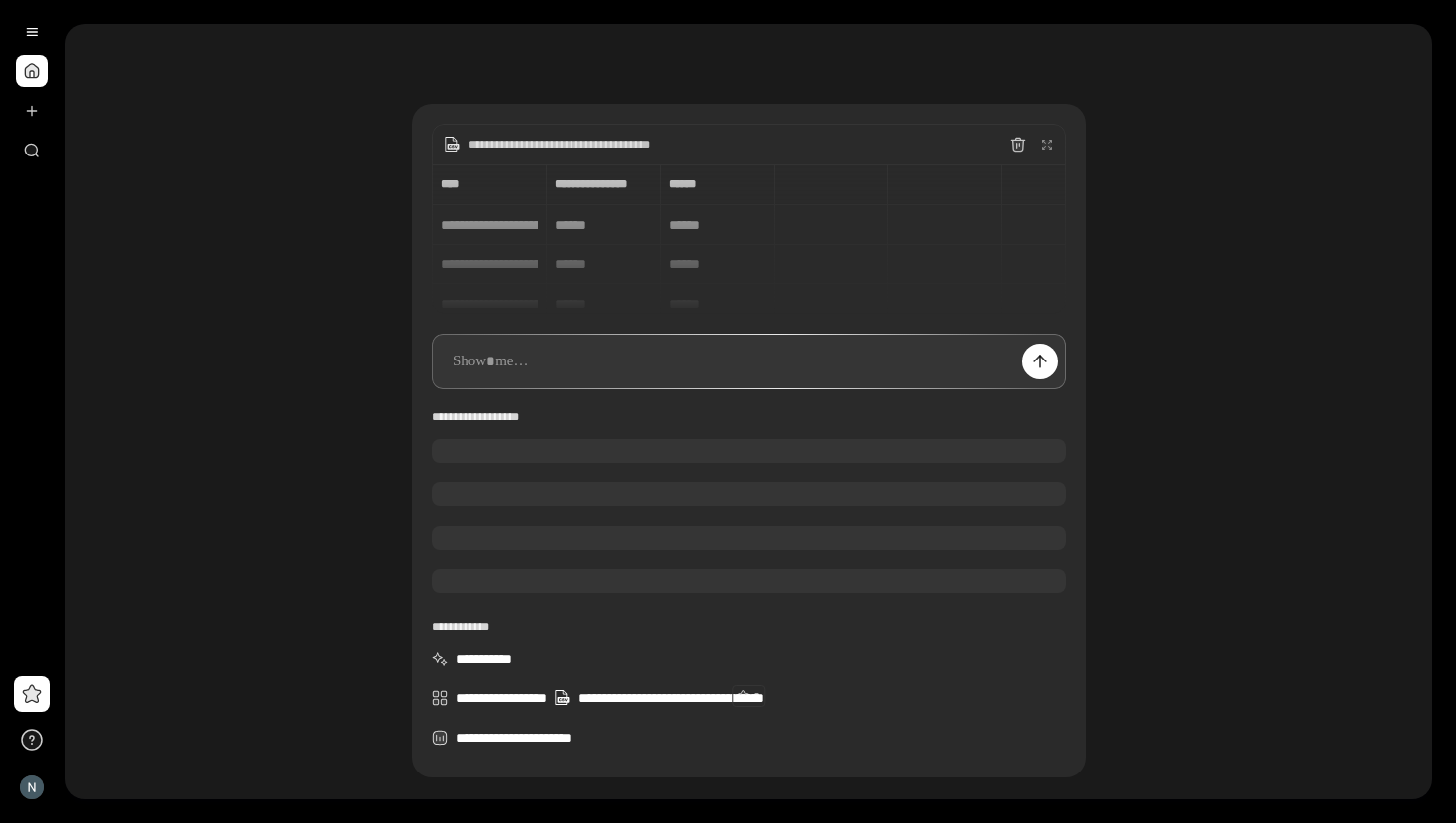 scroll, scrollTop: 90, scrollLeft: 0, axis: vertical 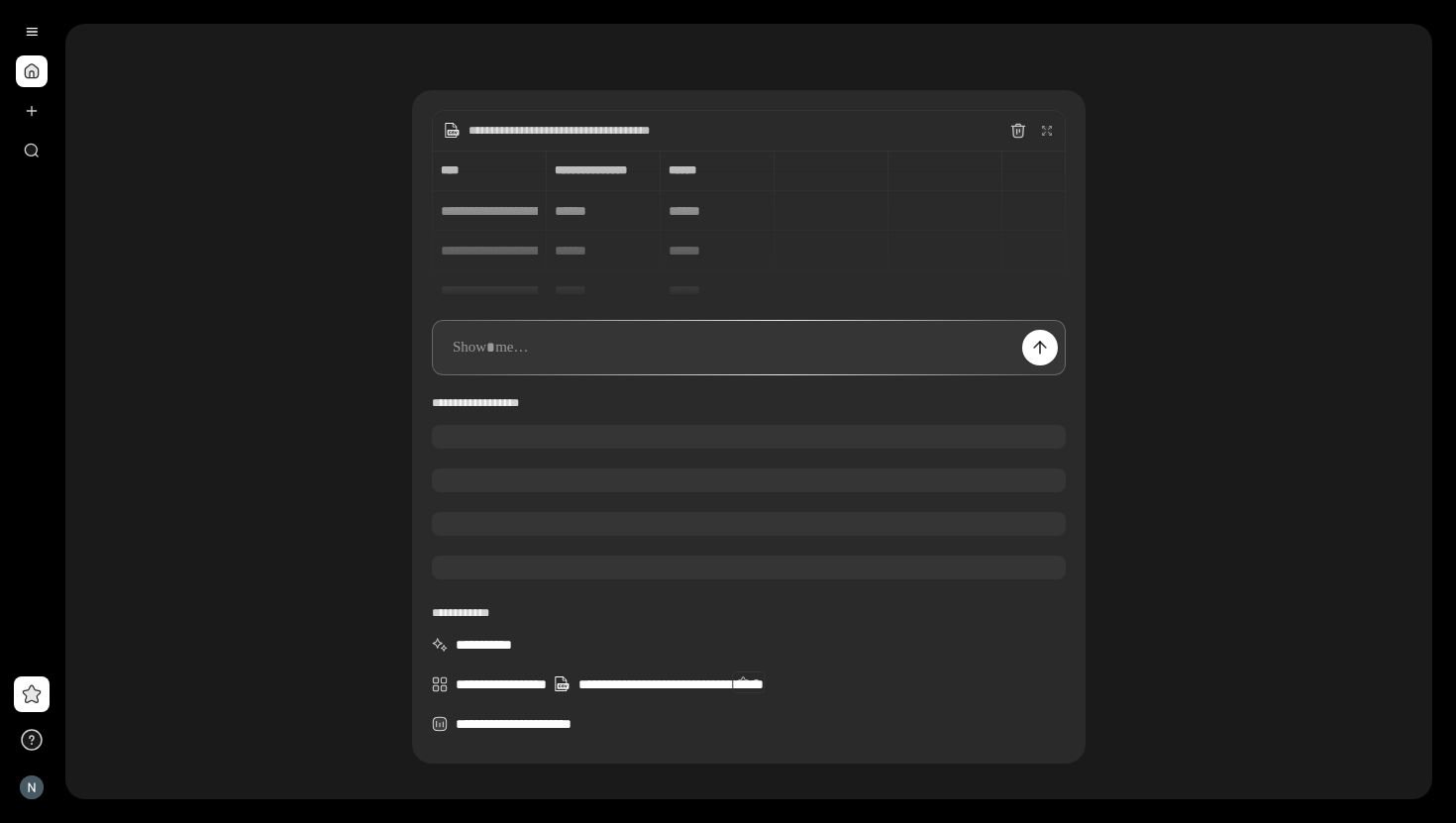 type 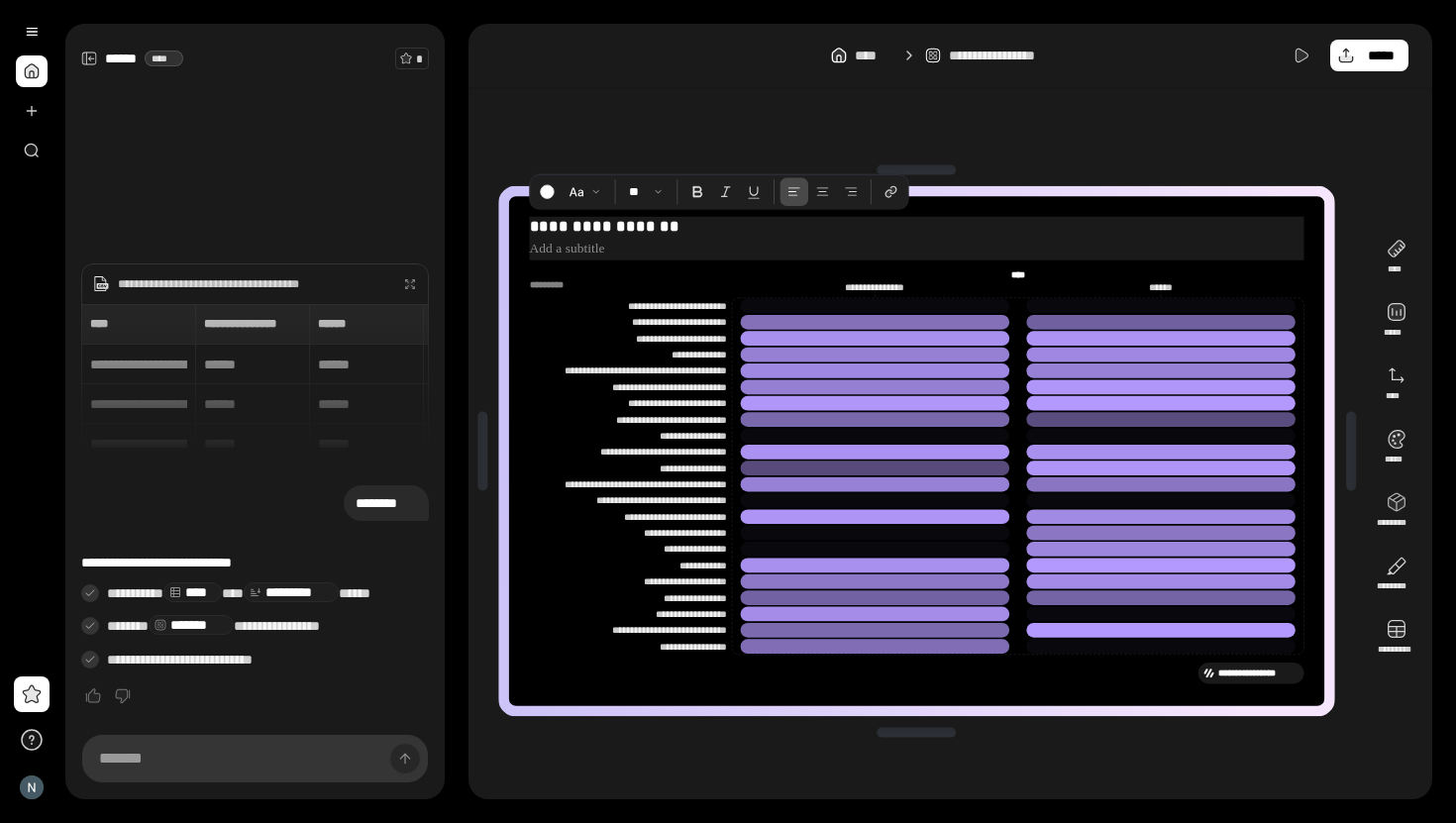 click on "**********" at bounding box center [917, 227] 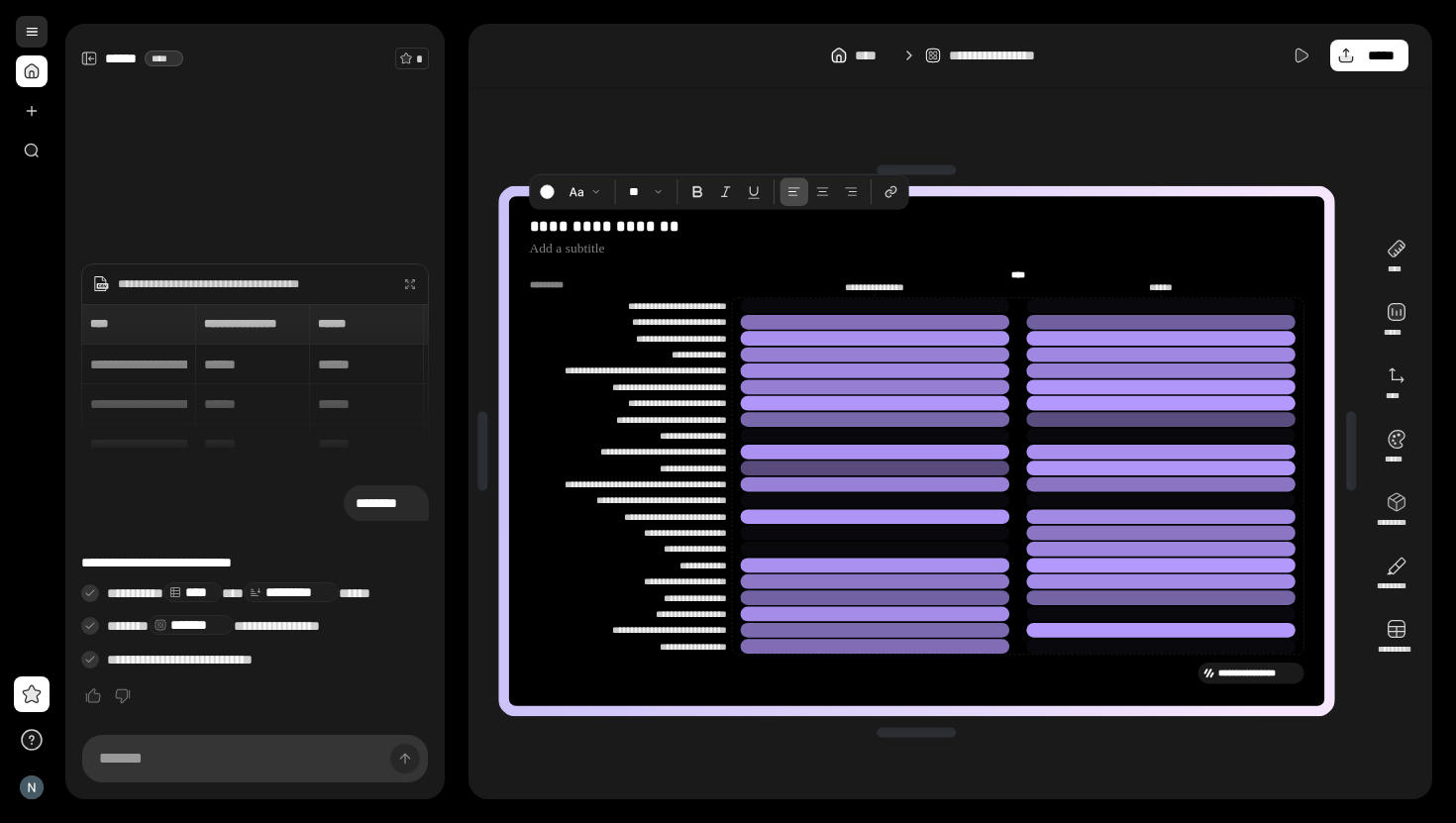 click at bounding box center [32, 32] 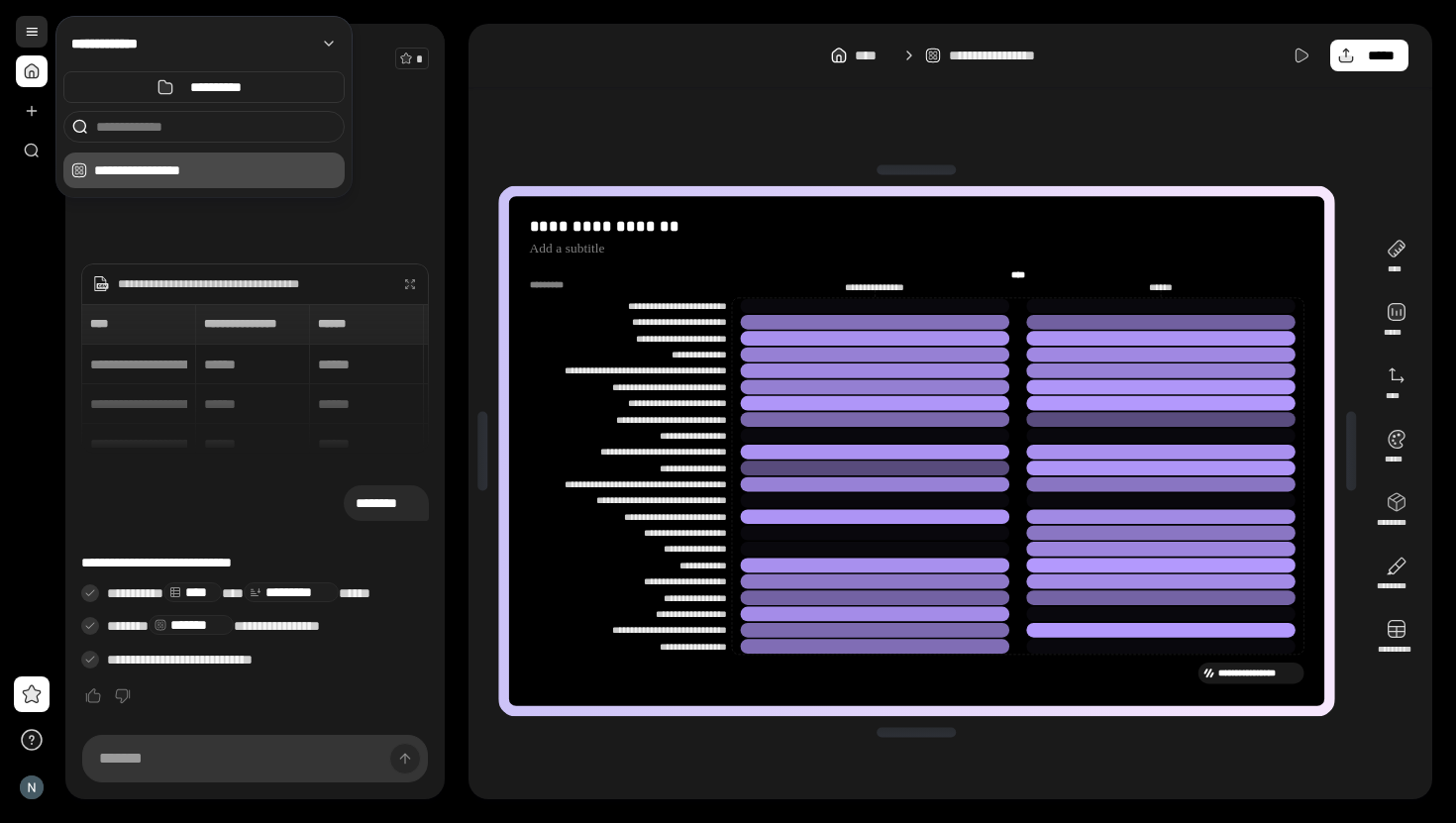click at bounding box center (32, 32) 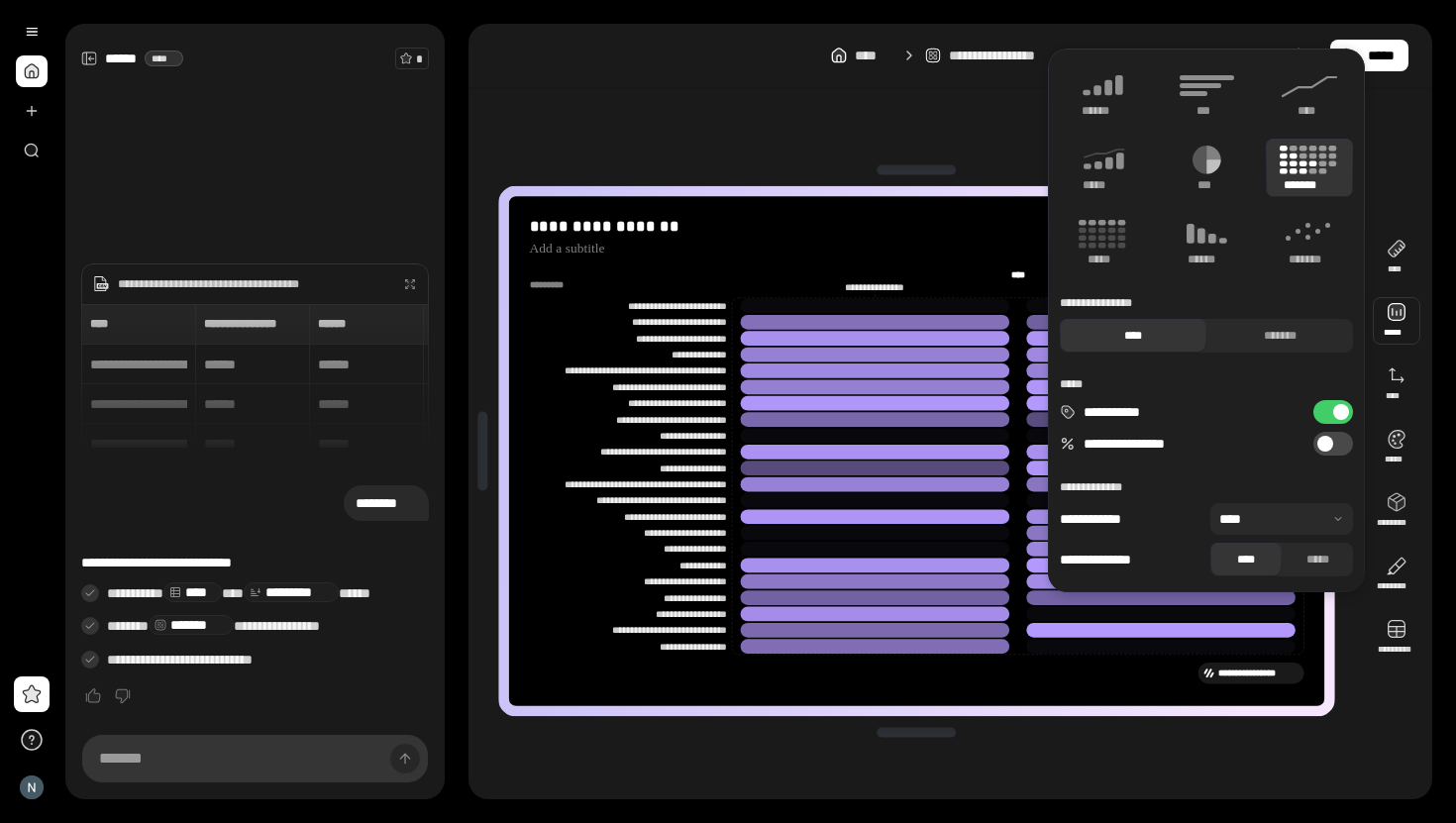 click on "*******" at bounding box center [1309, 167] 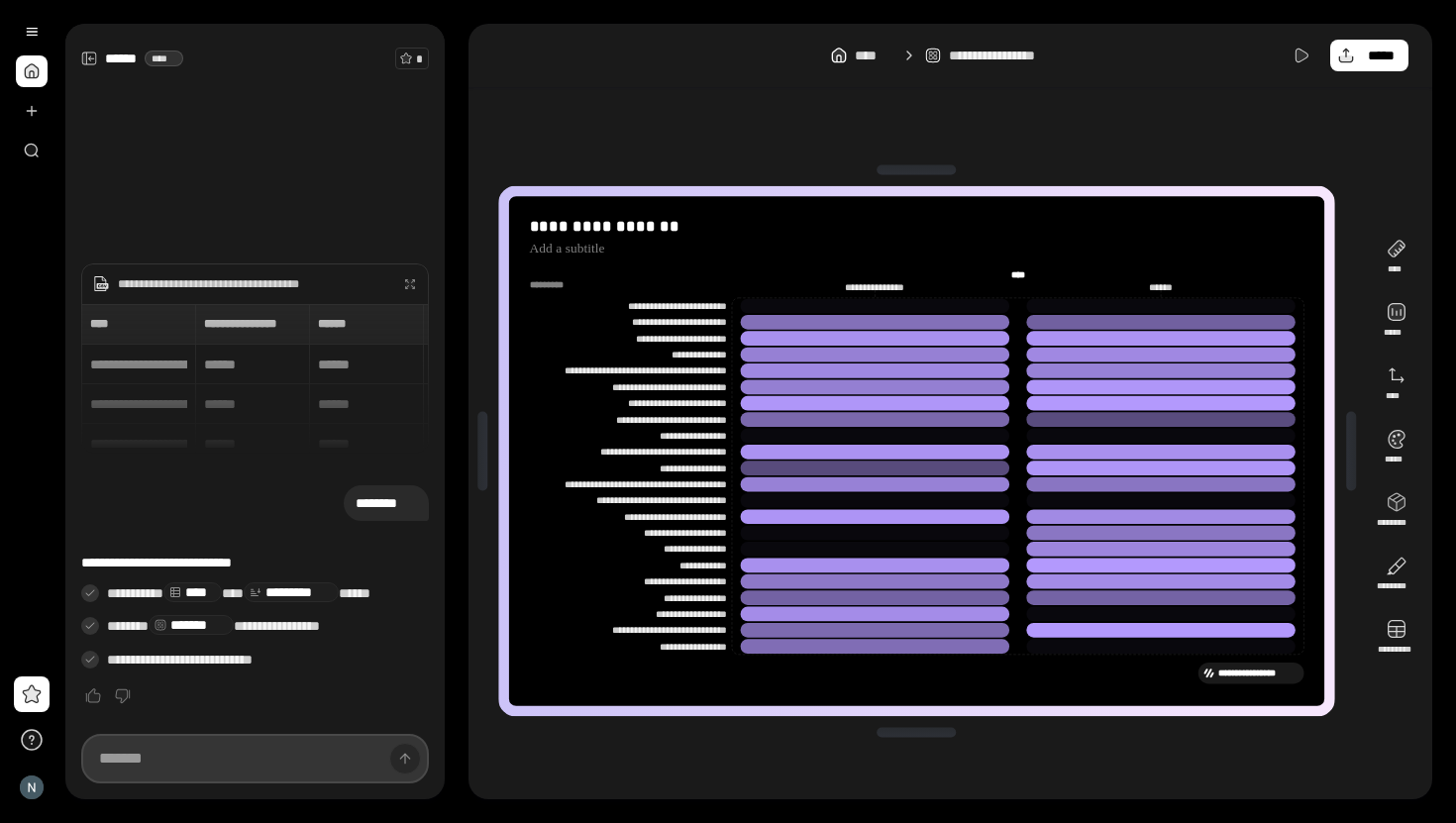click at bounding box center (255, 759) 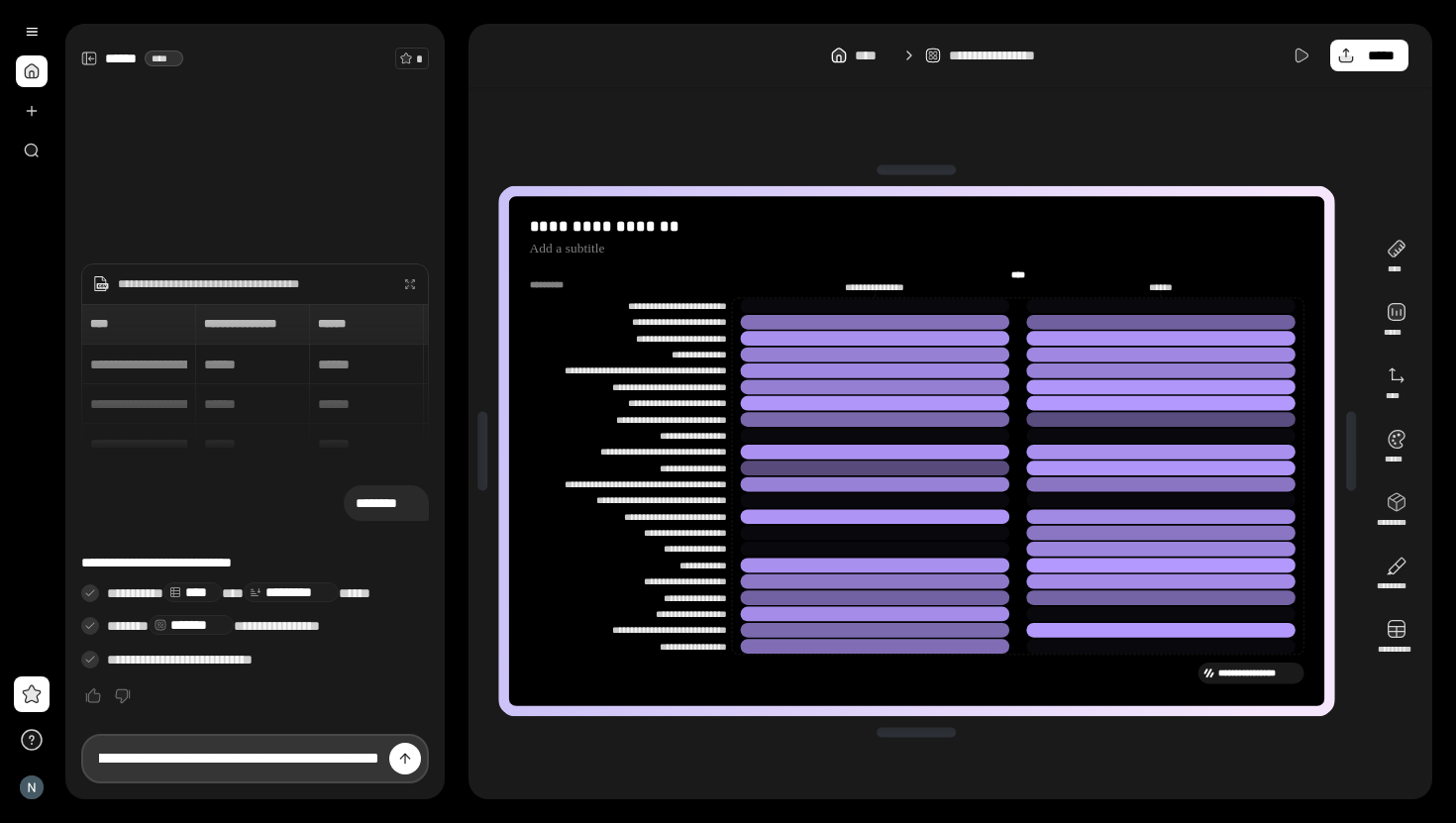 scroll, scrollTop: 0, scrollLeft: 0, axis: both 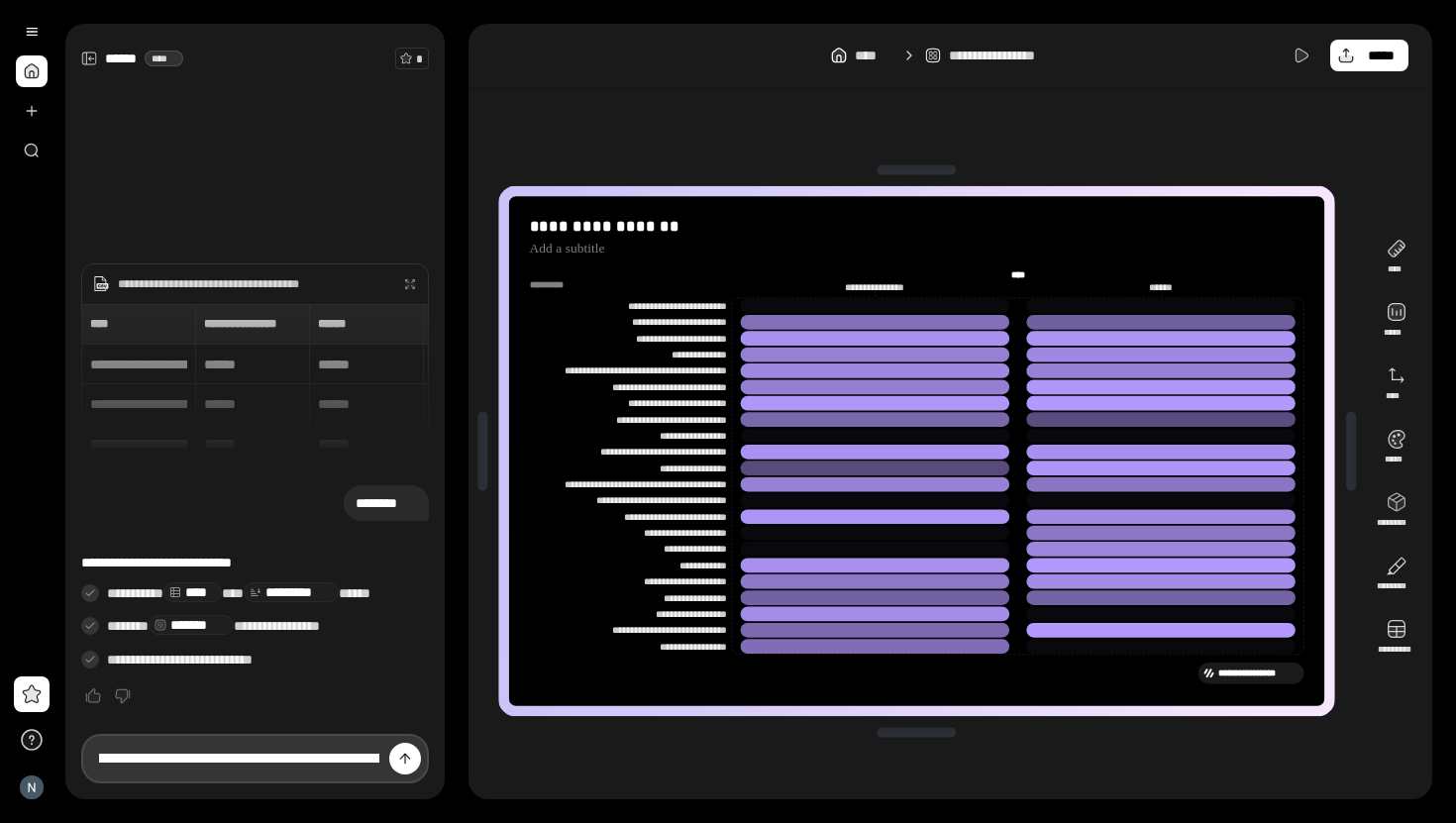 type on "**********" 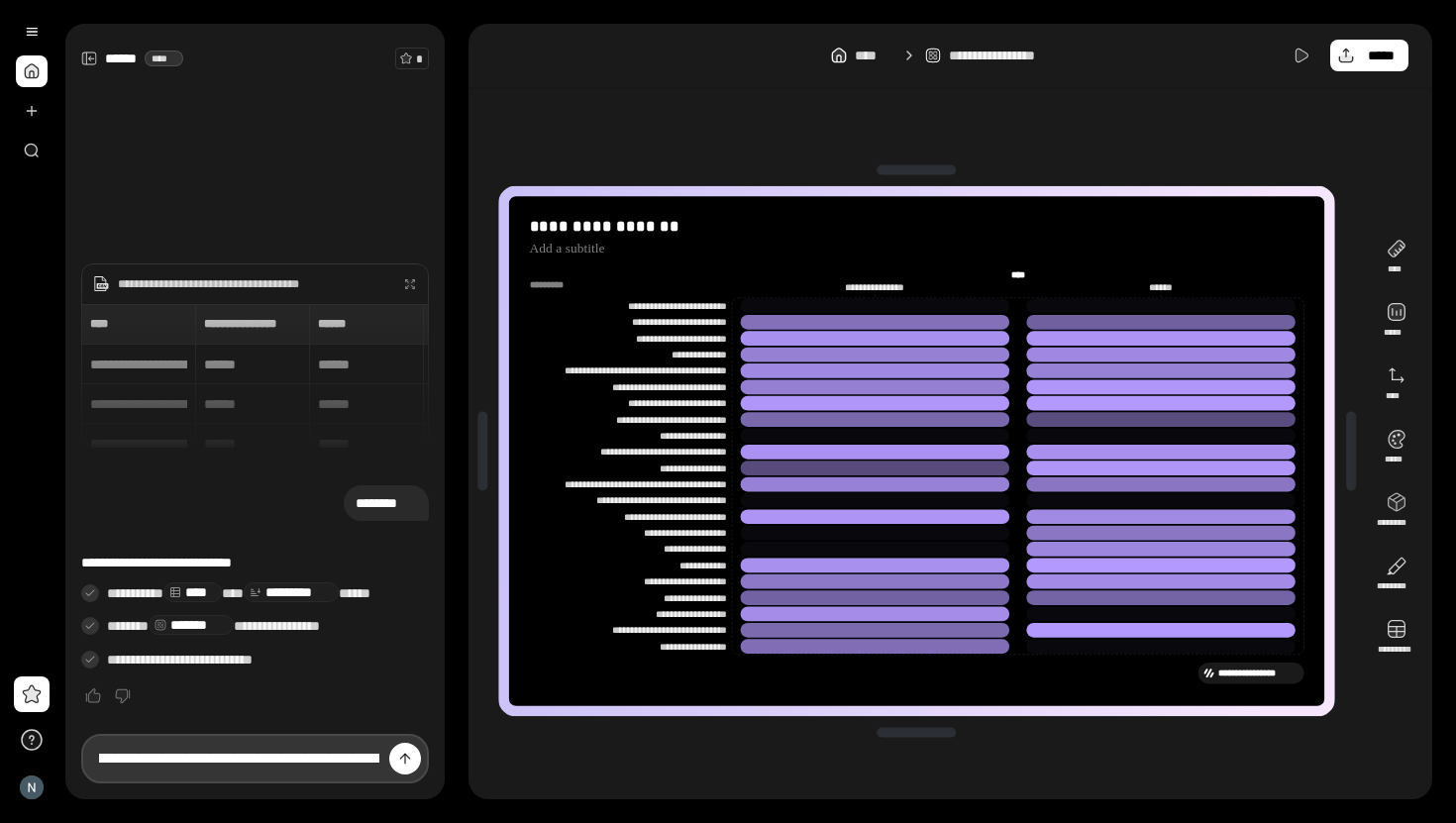 click at bounding box center (405, 759) 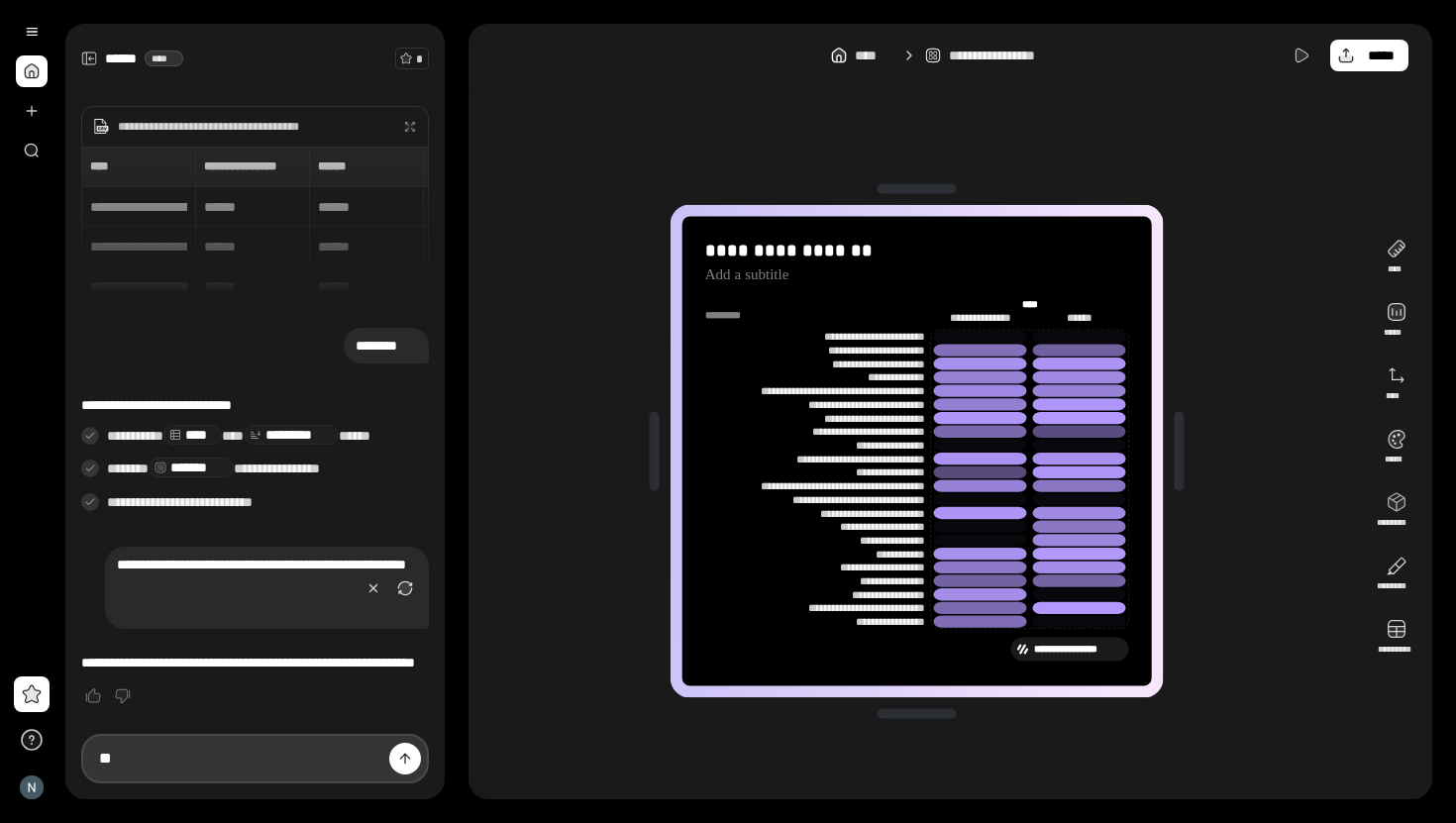 type on "*" 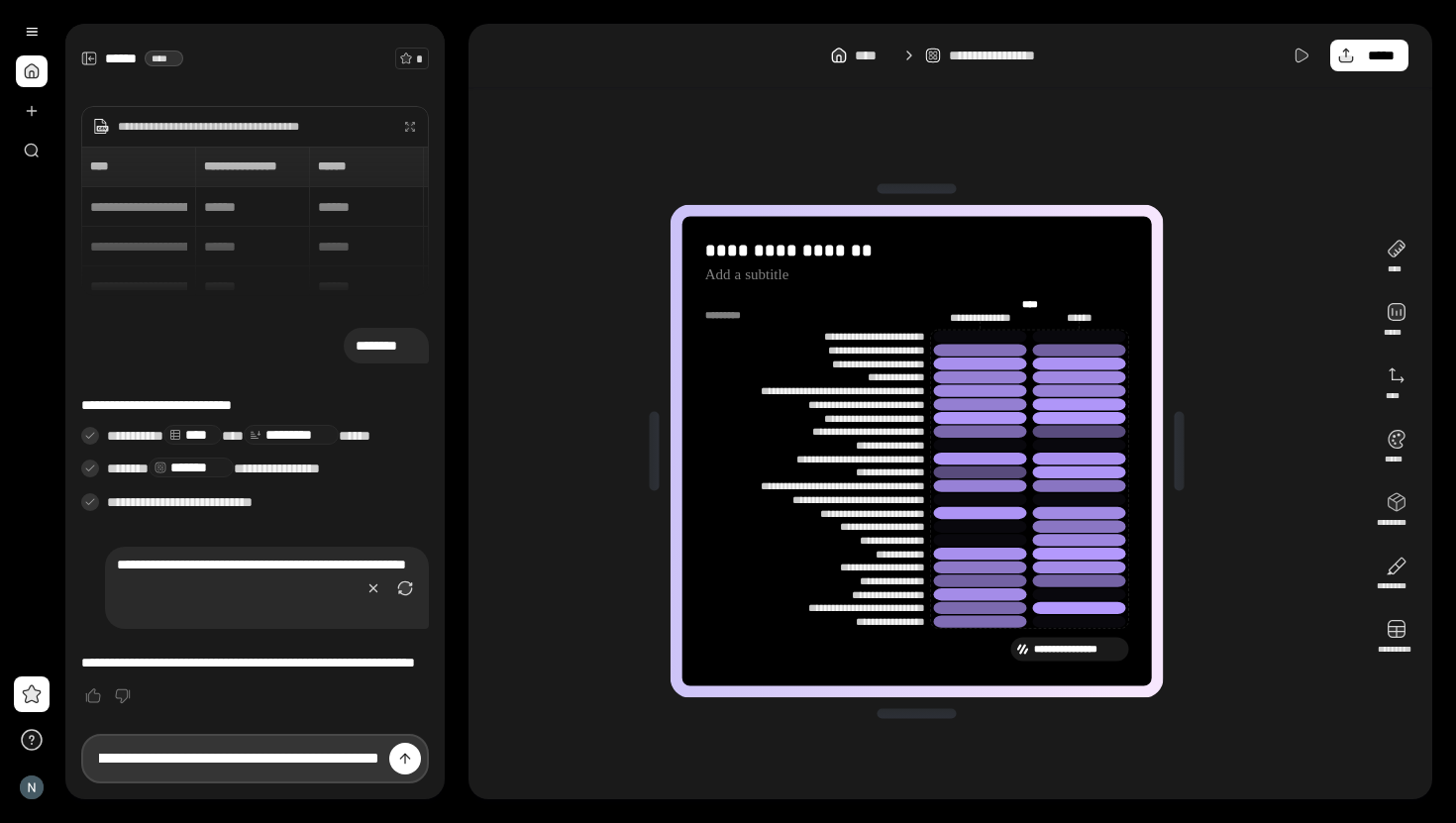scroll, scrollTop: 0, scrollLeft: 534, axis: horizontal 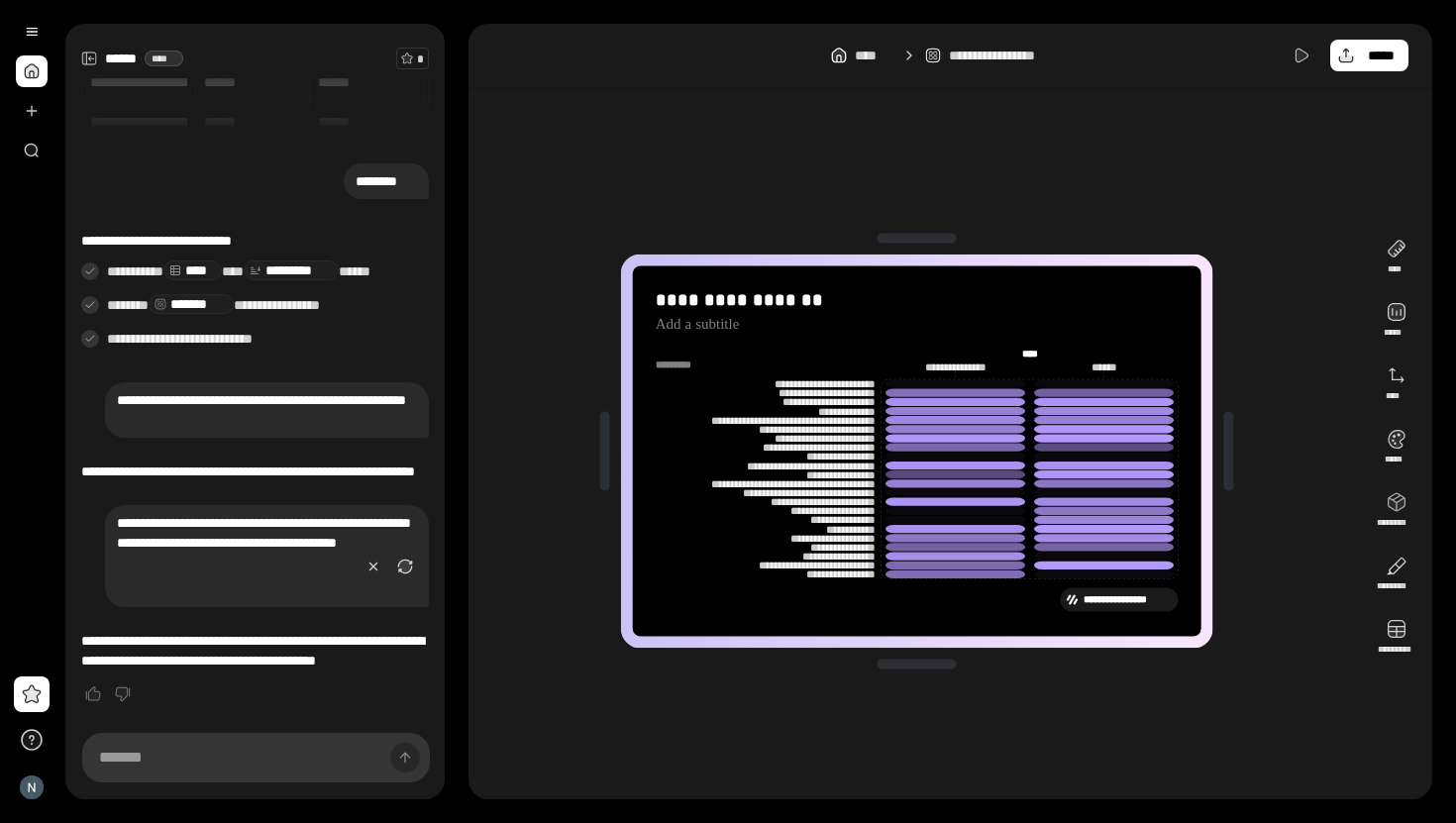 click on "**********" at bounding box center [916, 451] 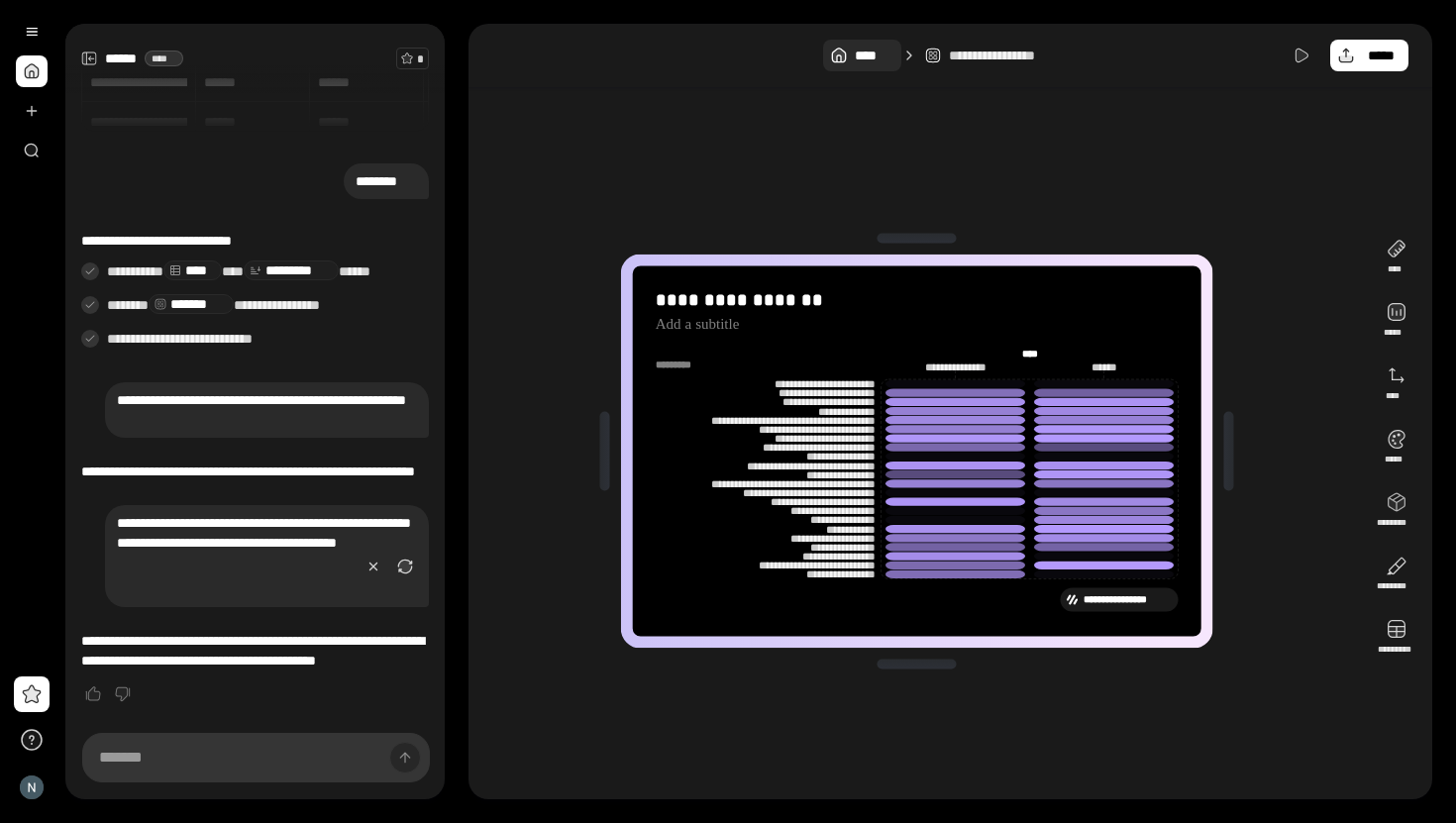 click on "****" at bounding box center (874, 55) 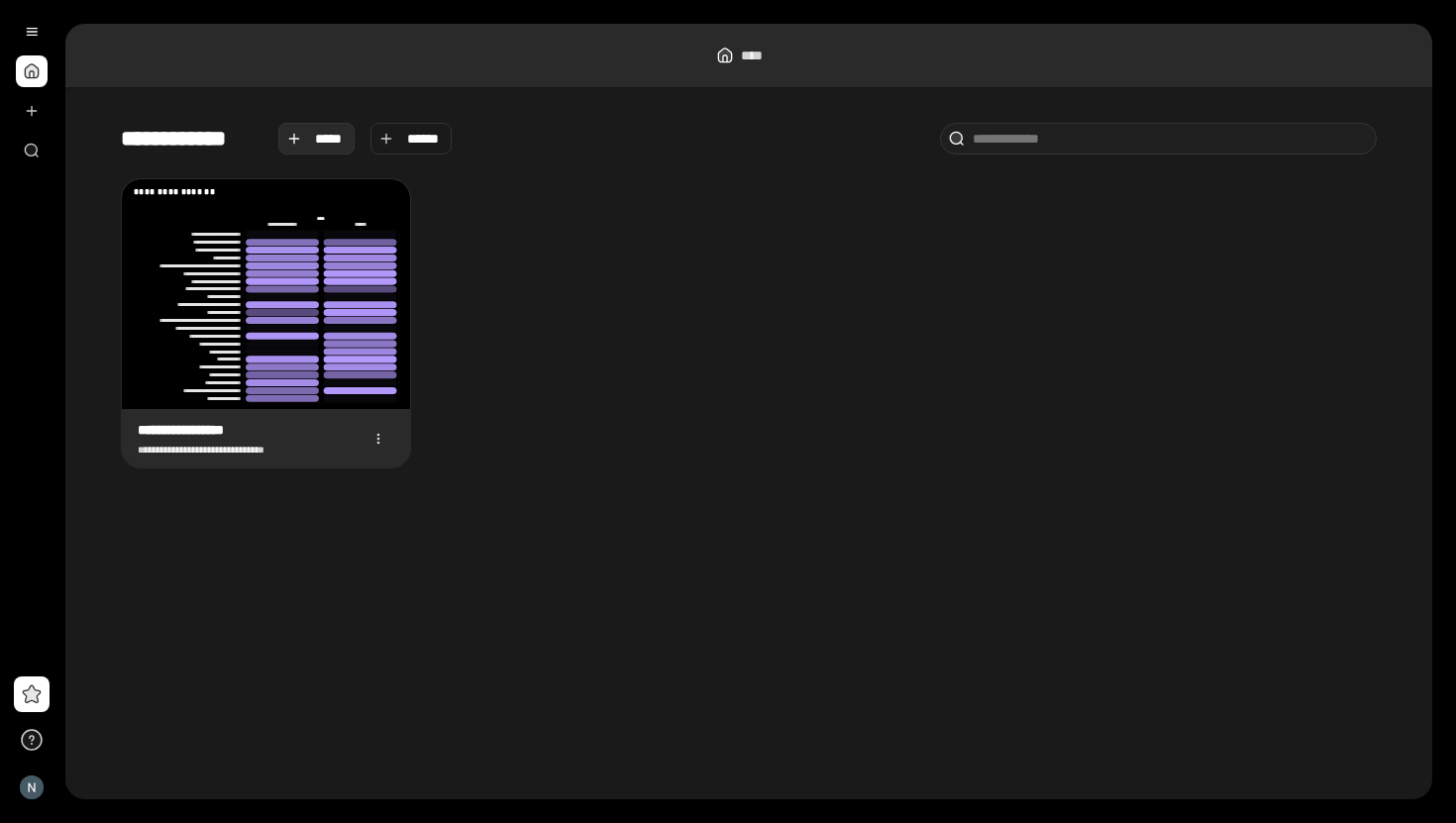 click on "*****" at bounding box center [317, 139] 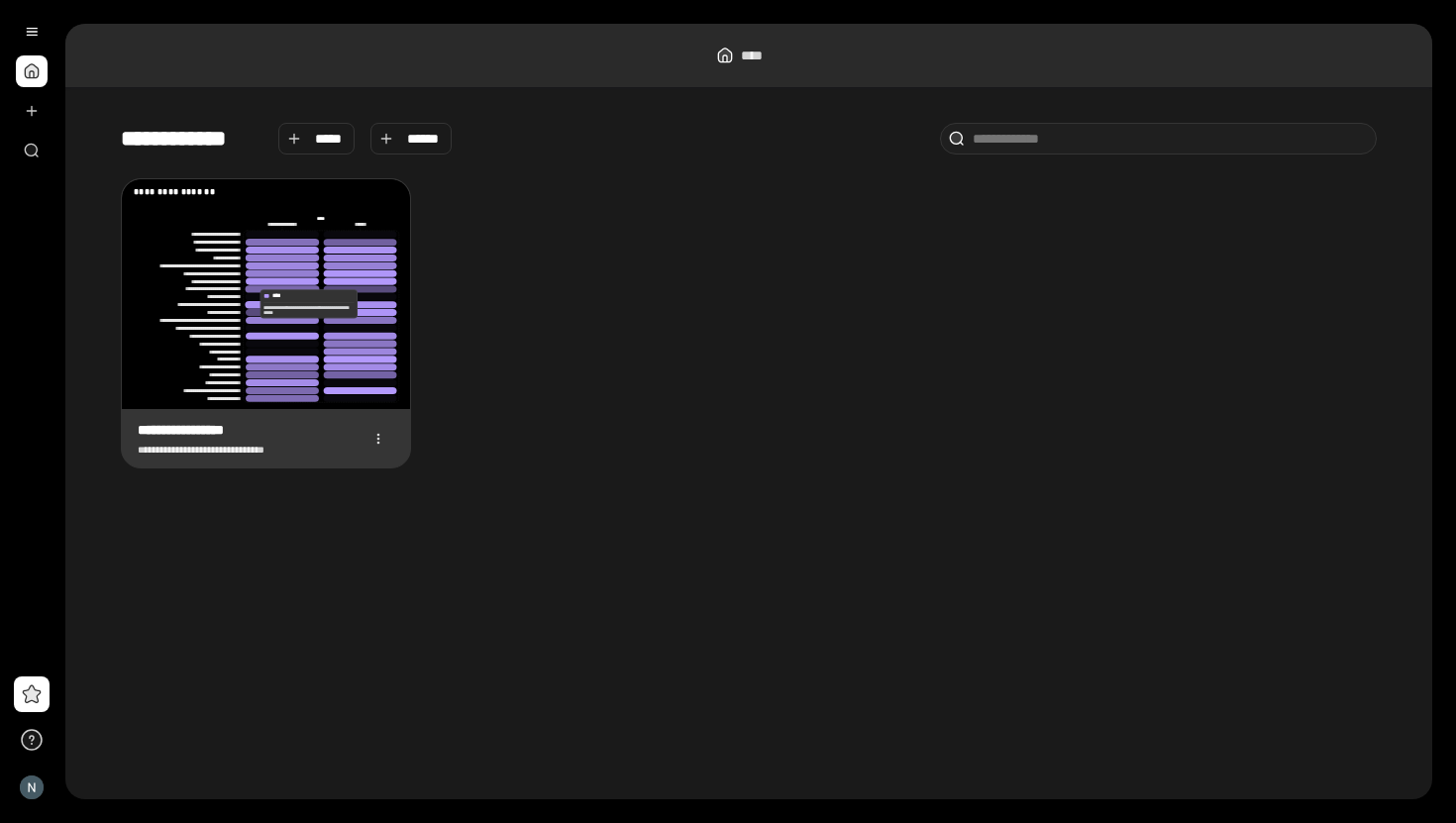 click 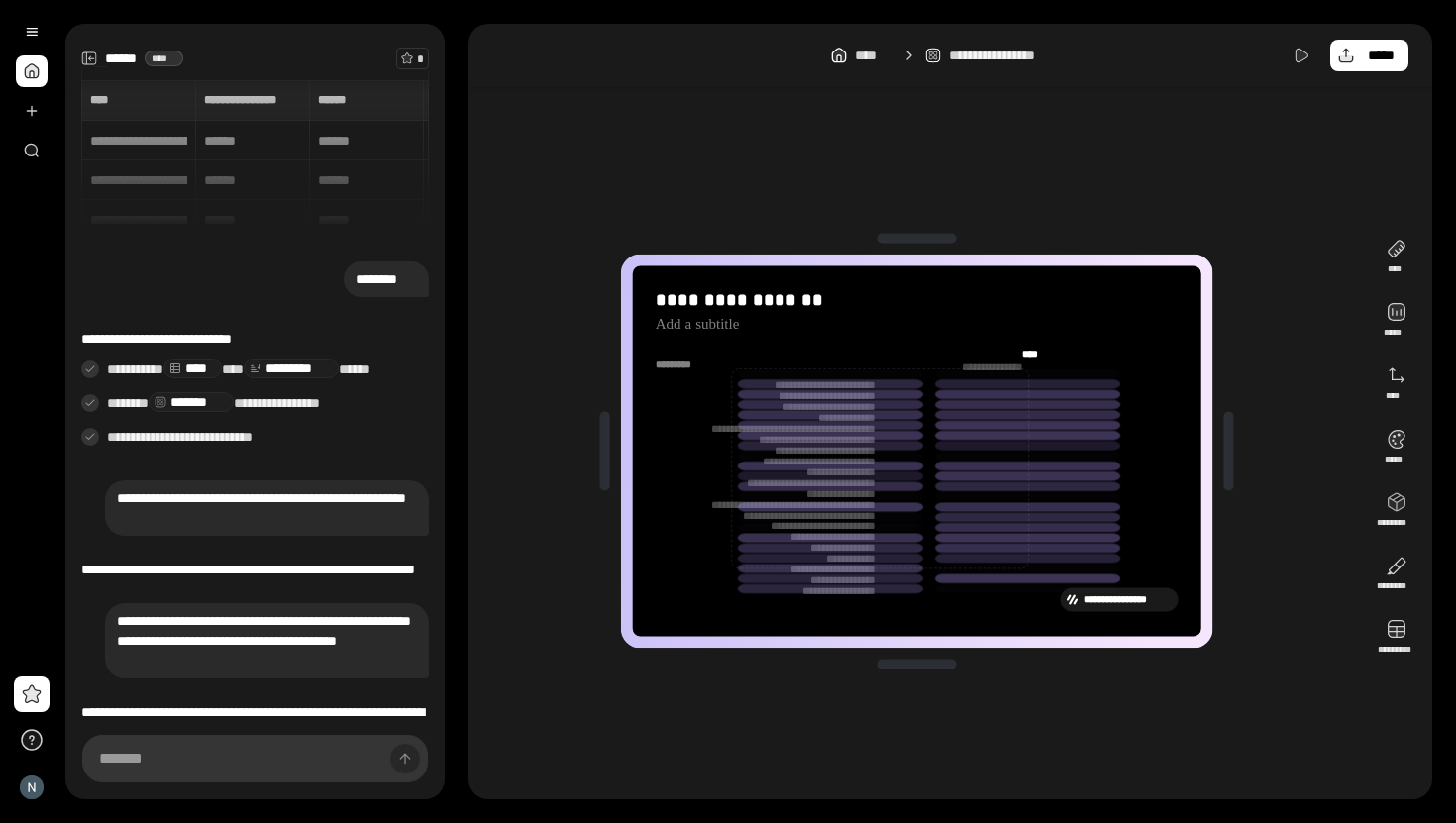 scroll, scrollTop: 108, scrollLeft: 0, axis: vertical 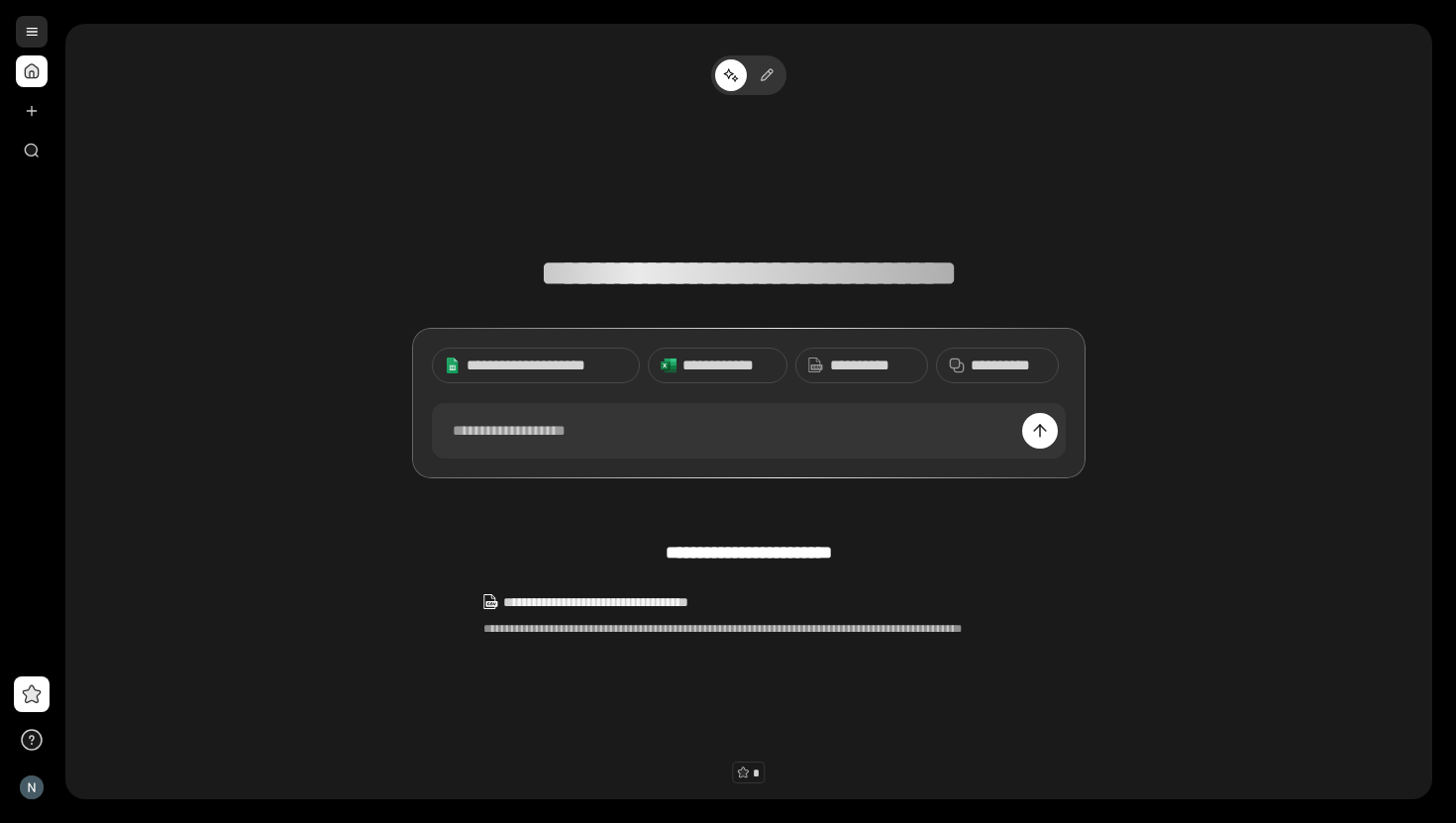 click at bounding box center (32, 32) 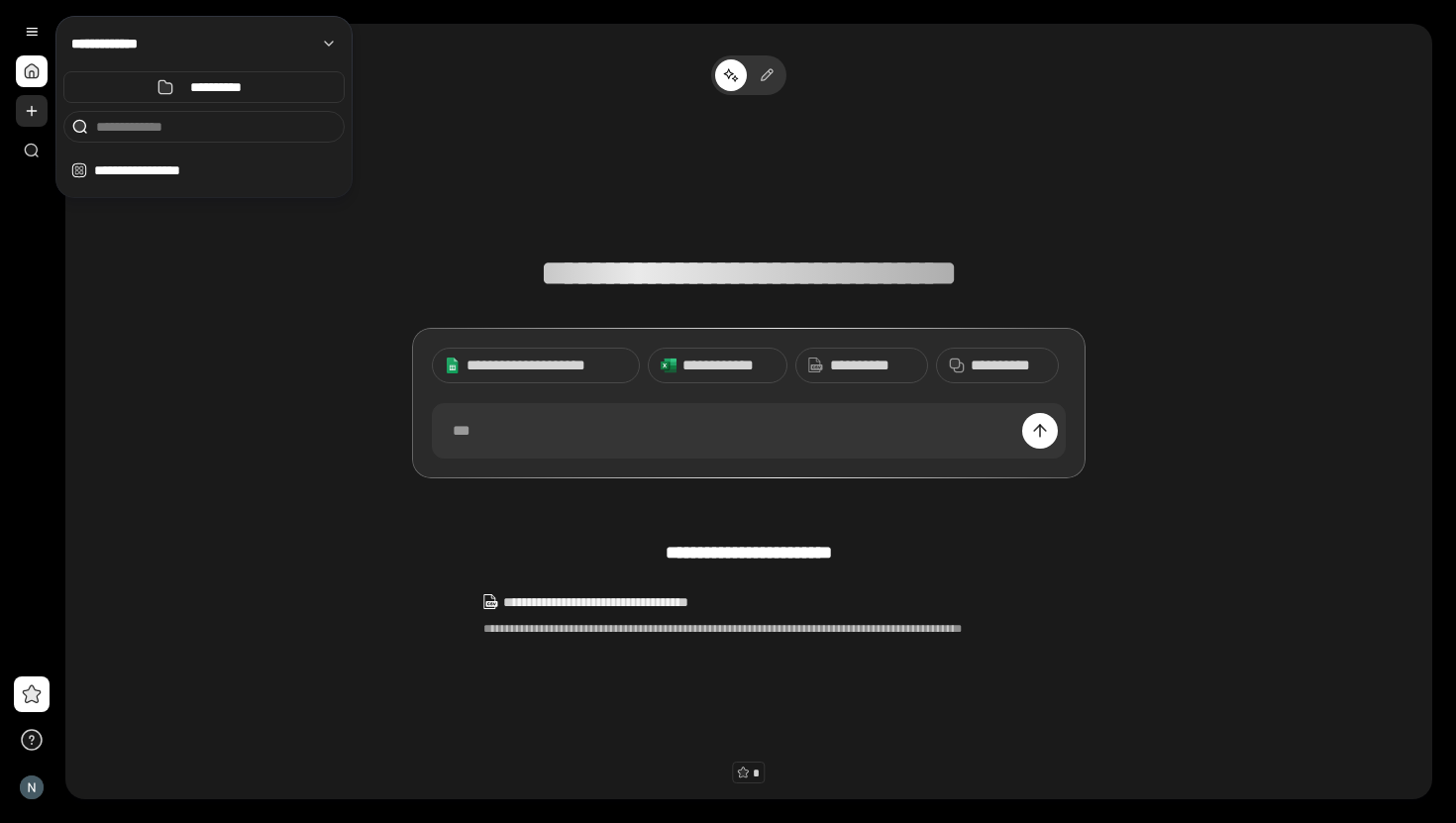 click at bounding box center (32, 111) 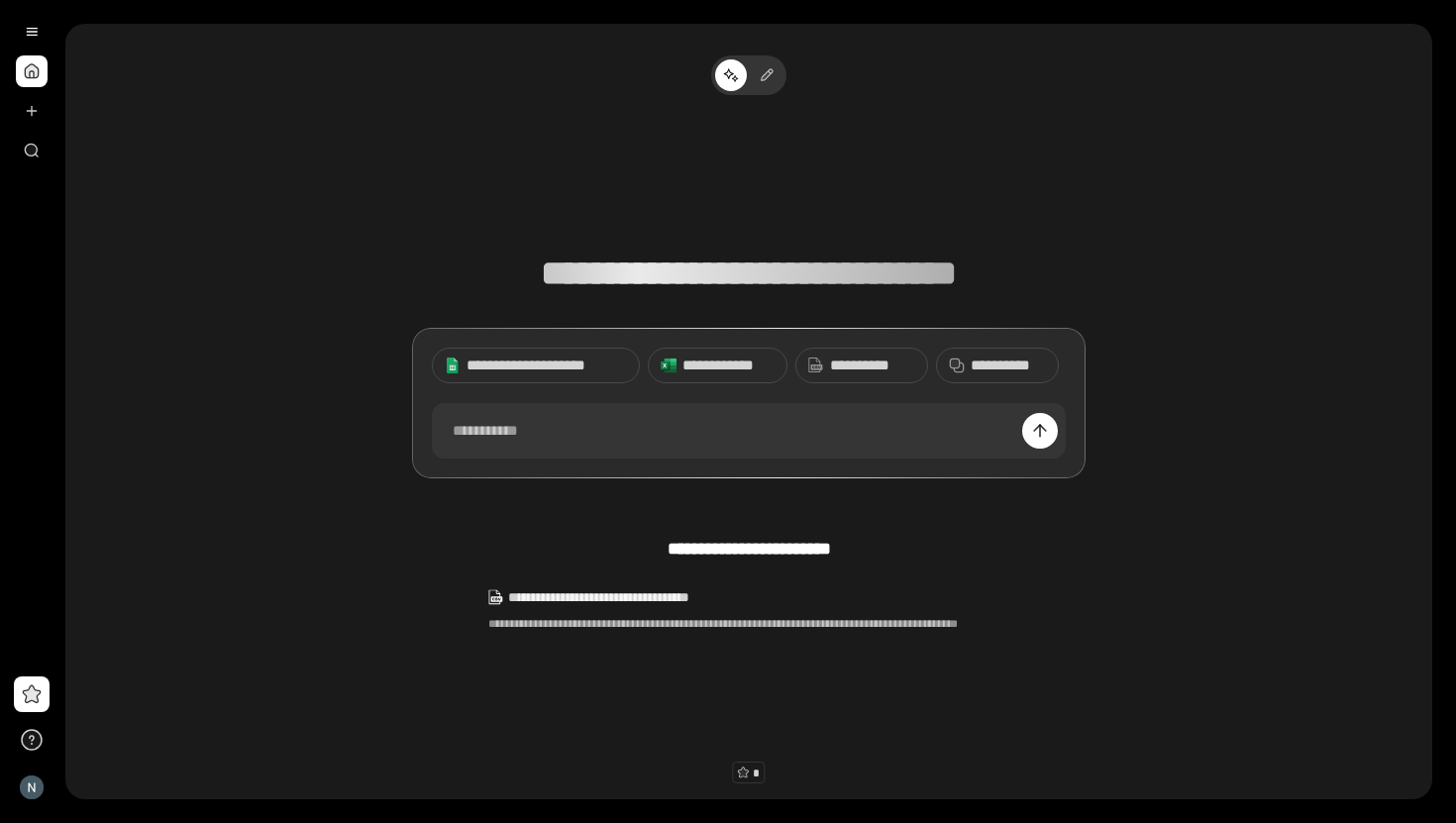 click at bounding box center (32, 71) 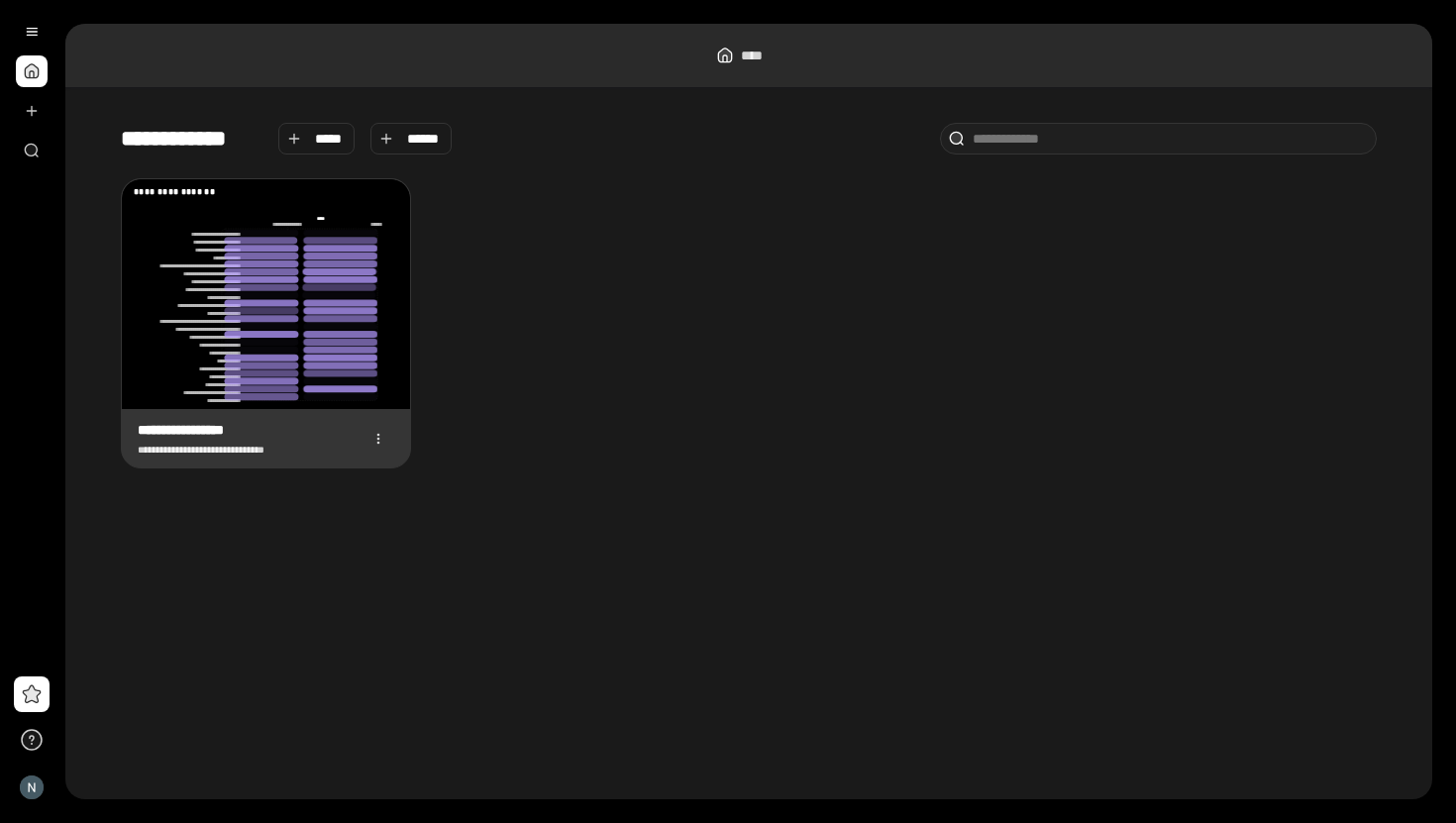 click 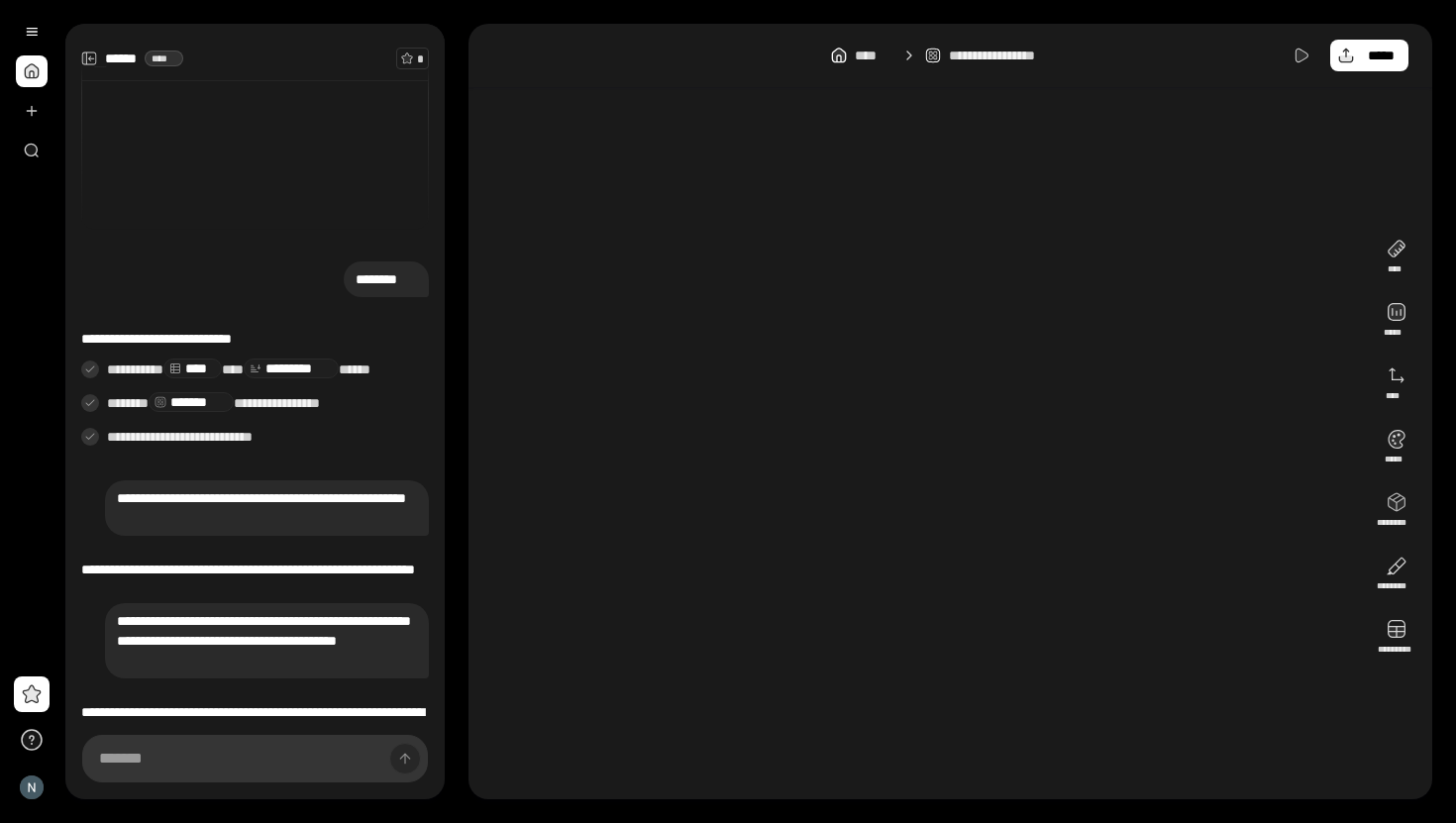 scroll, scrollTop: 108, scrollLeft: 0, axis: vertical 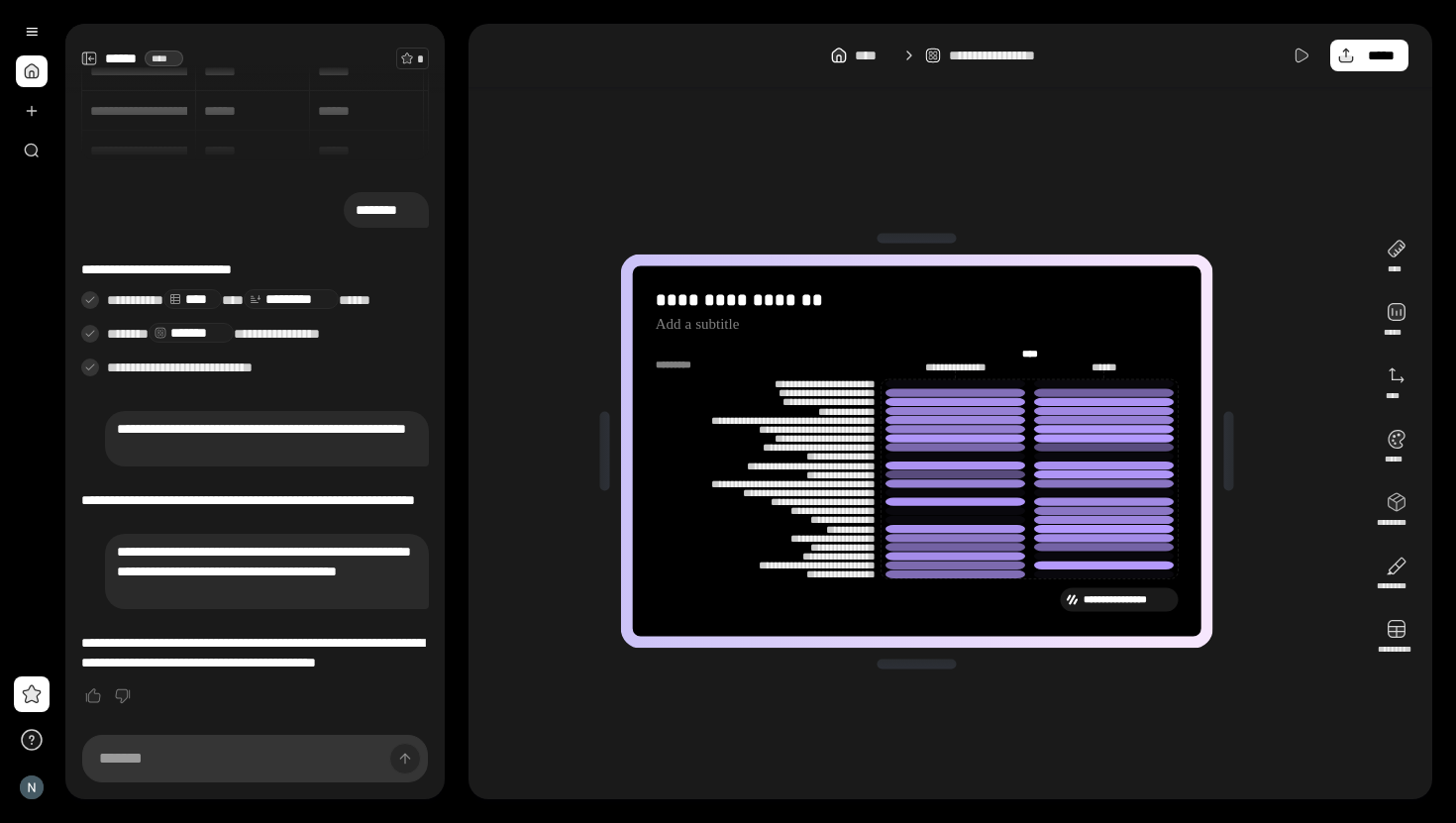 click on "**********" at bounding box center [916, 451] 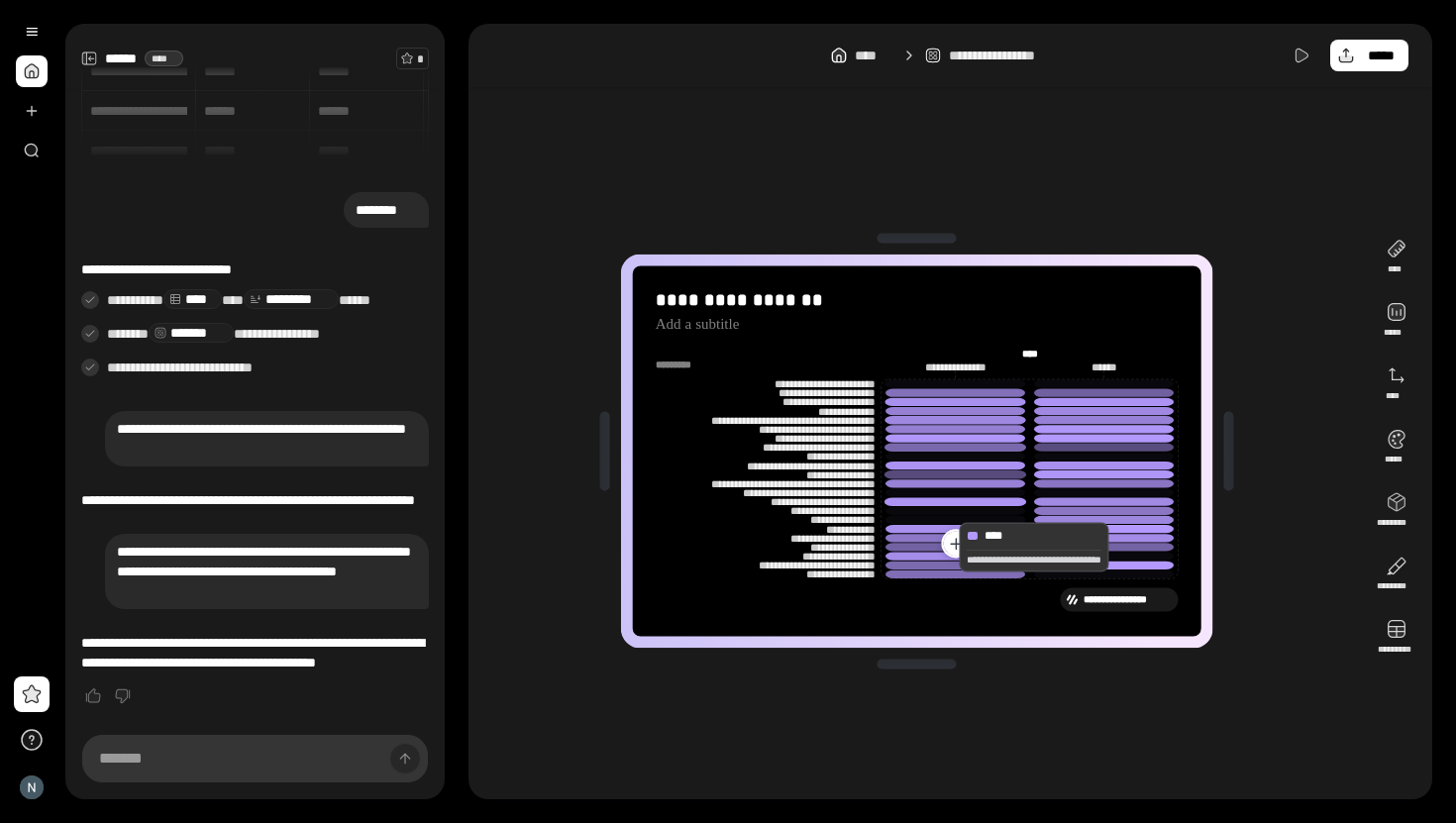 click on "**********" at bounding box center [916, 451] 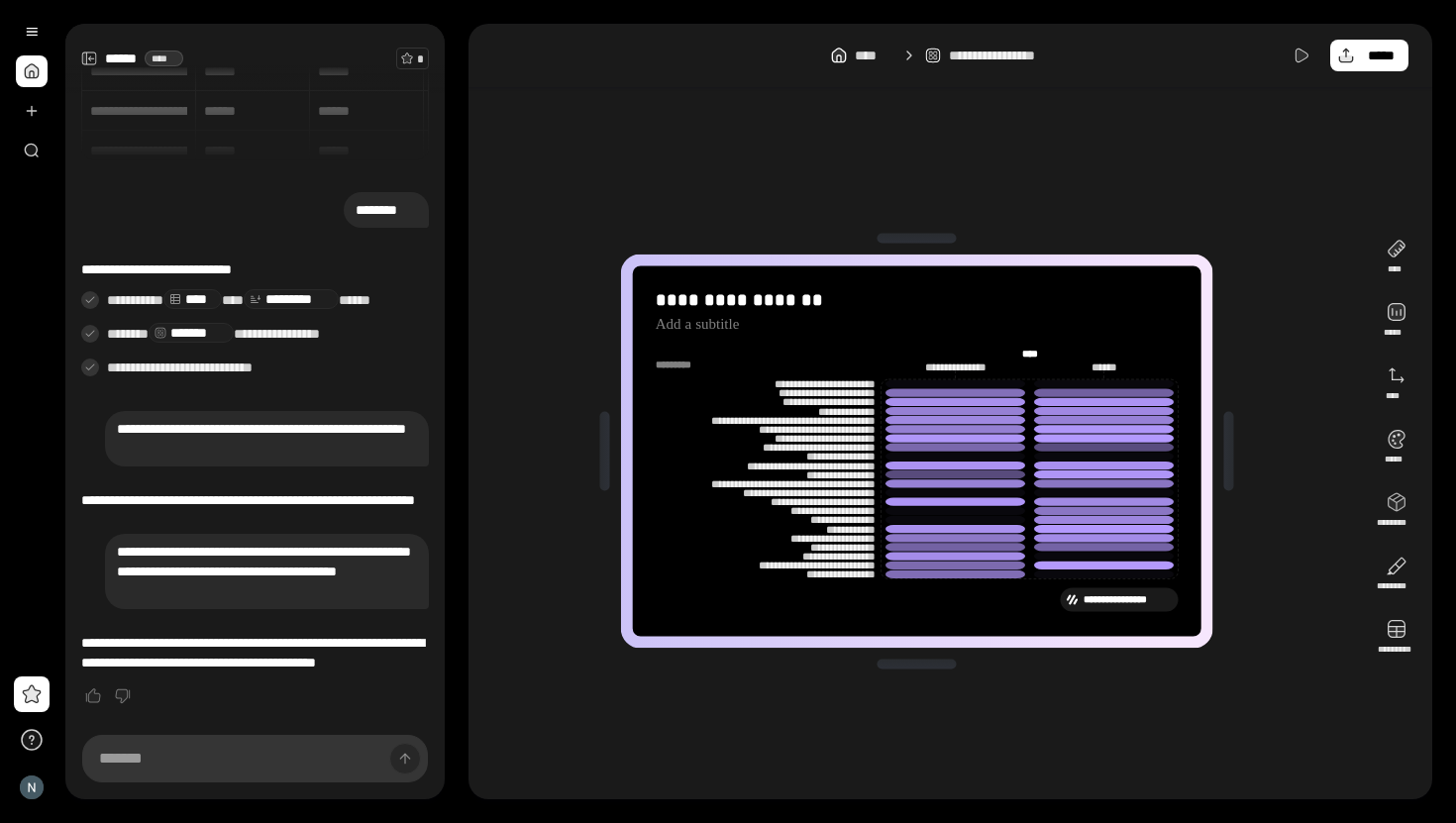 click on "**********" at bounding box center [917, 452] 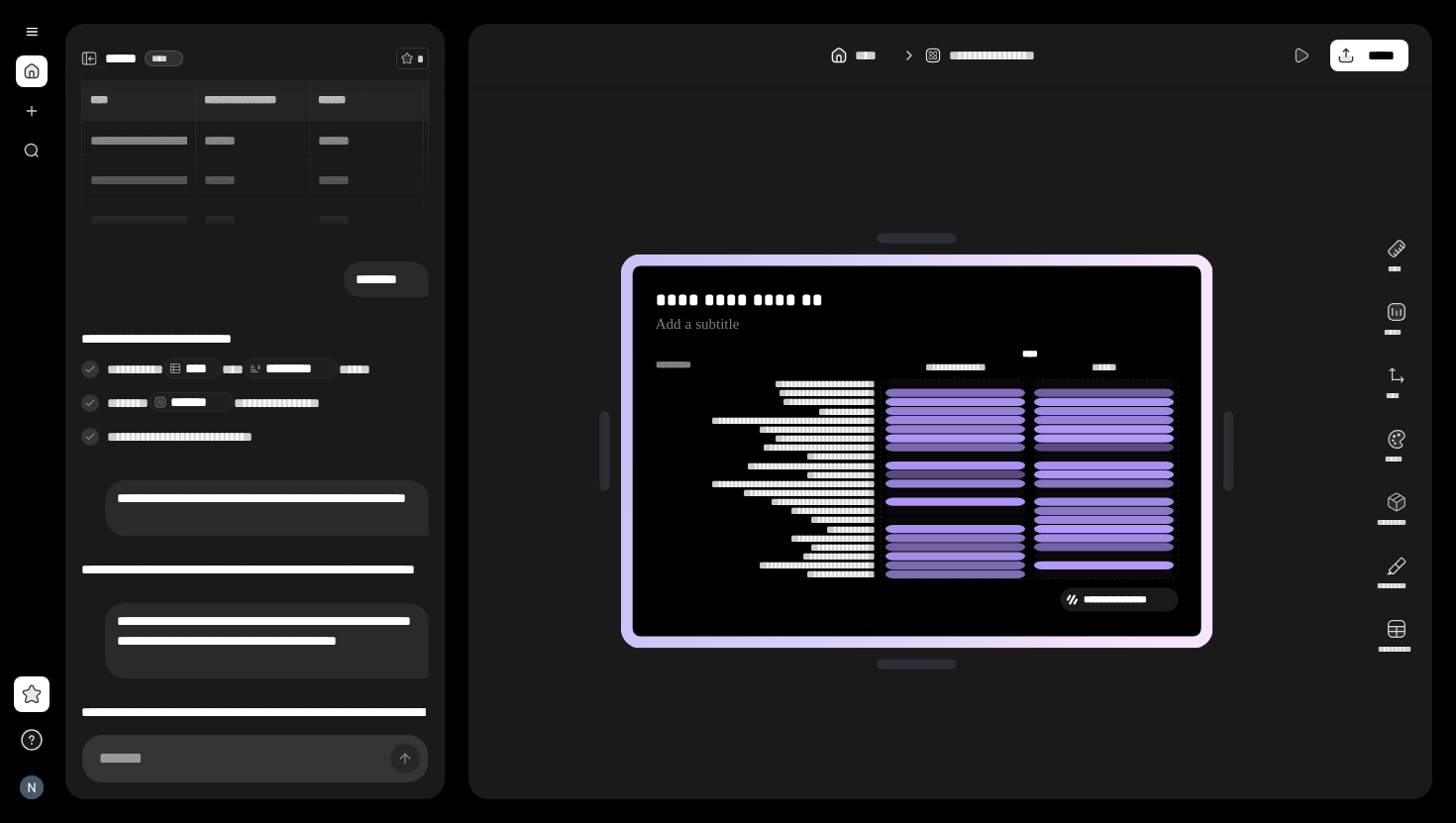 click on "**********" at bounding box center [255, 154] 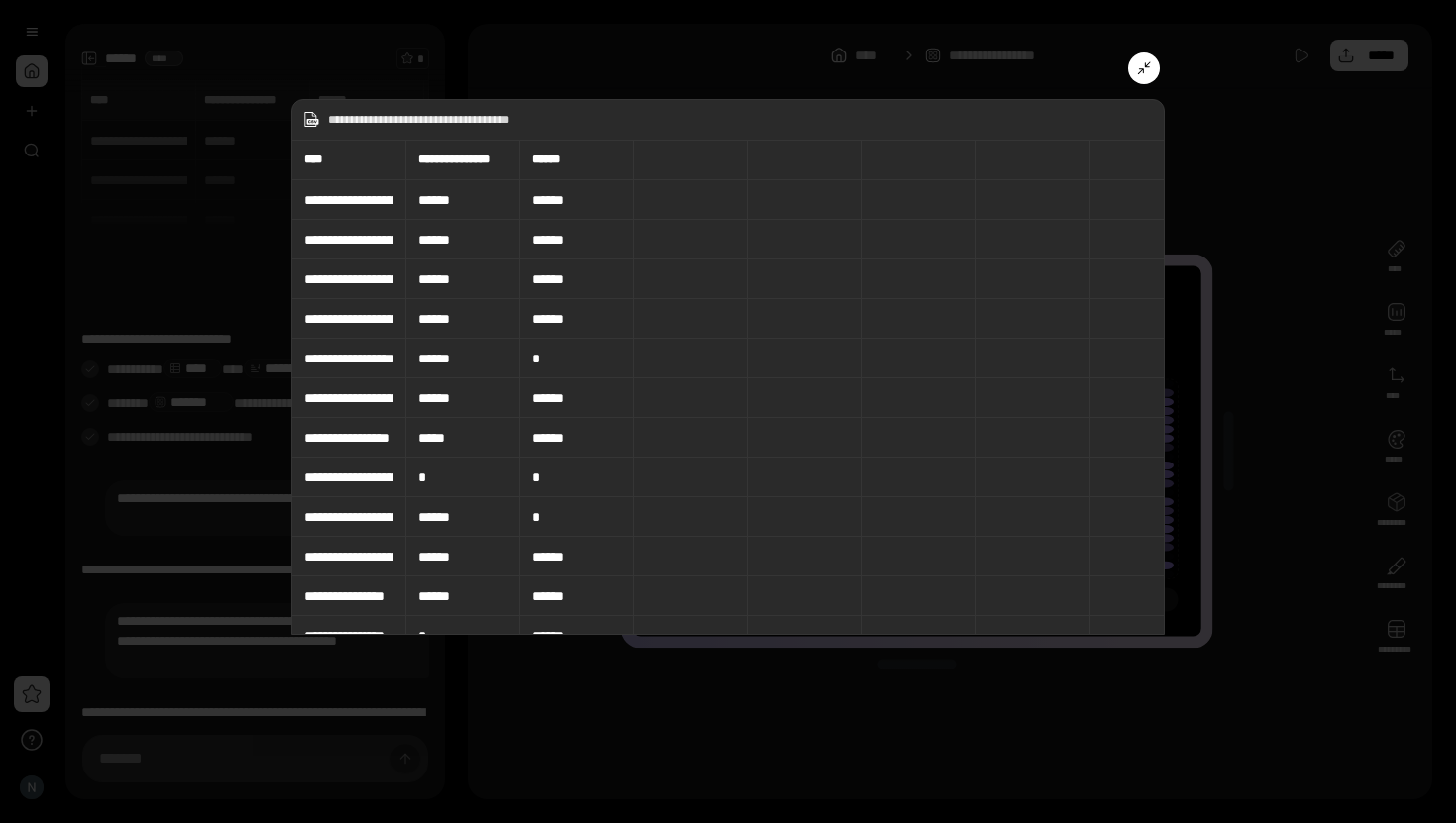click on "**********" at bounding box center [728, 366] 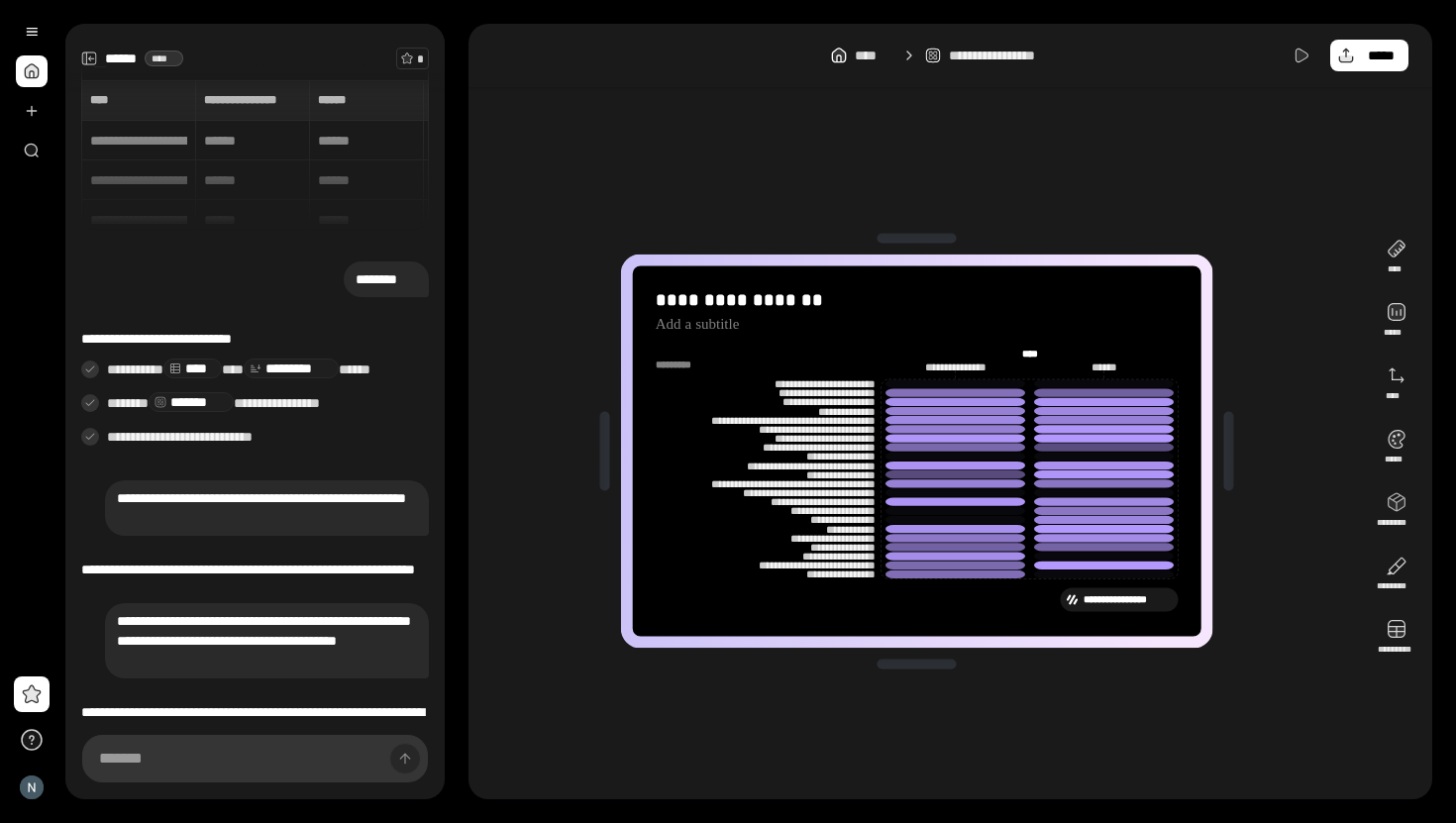 click 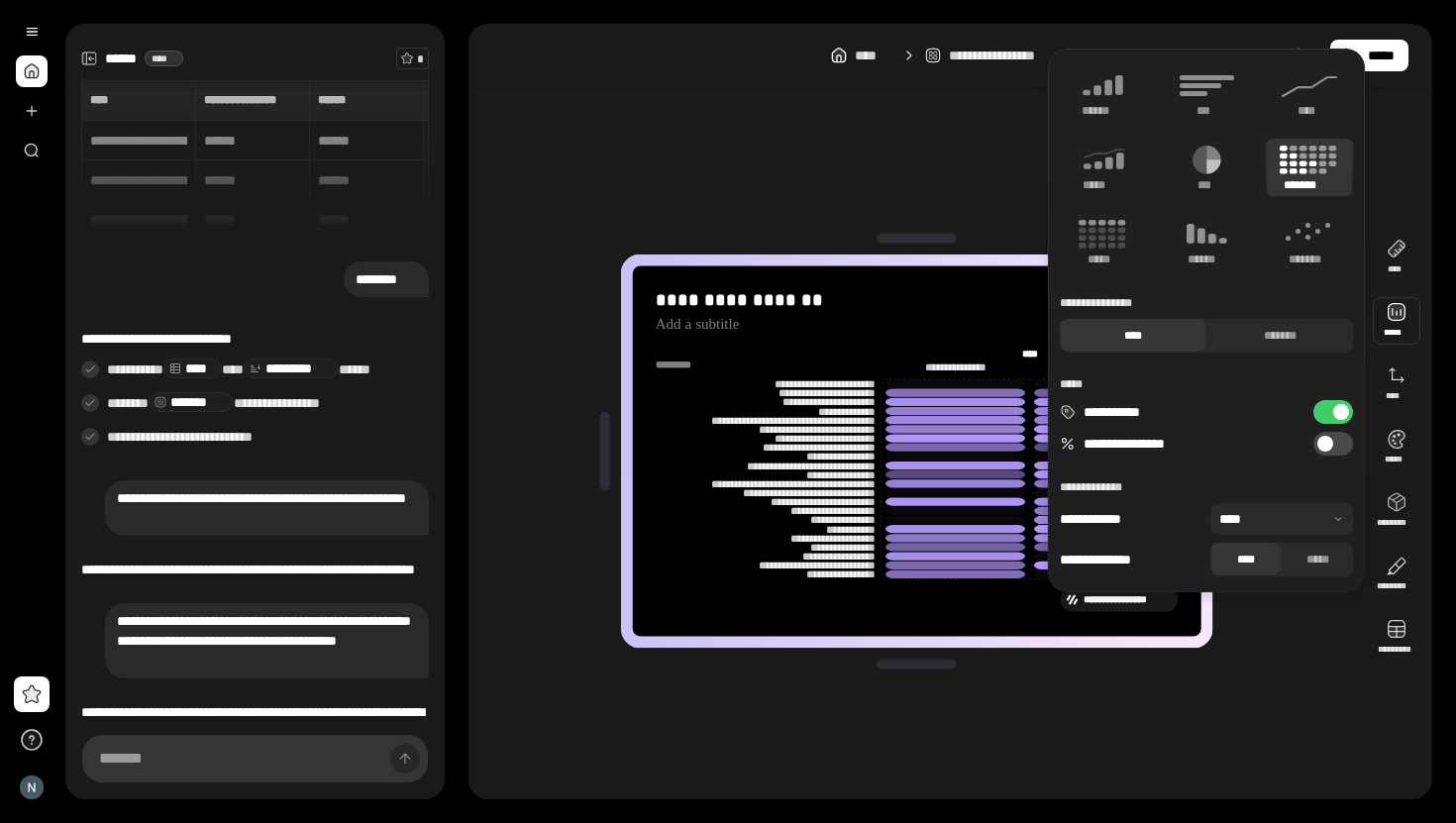 click at bounding box center (1397, 321) 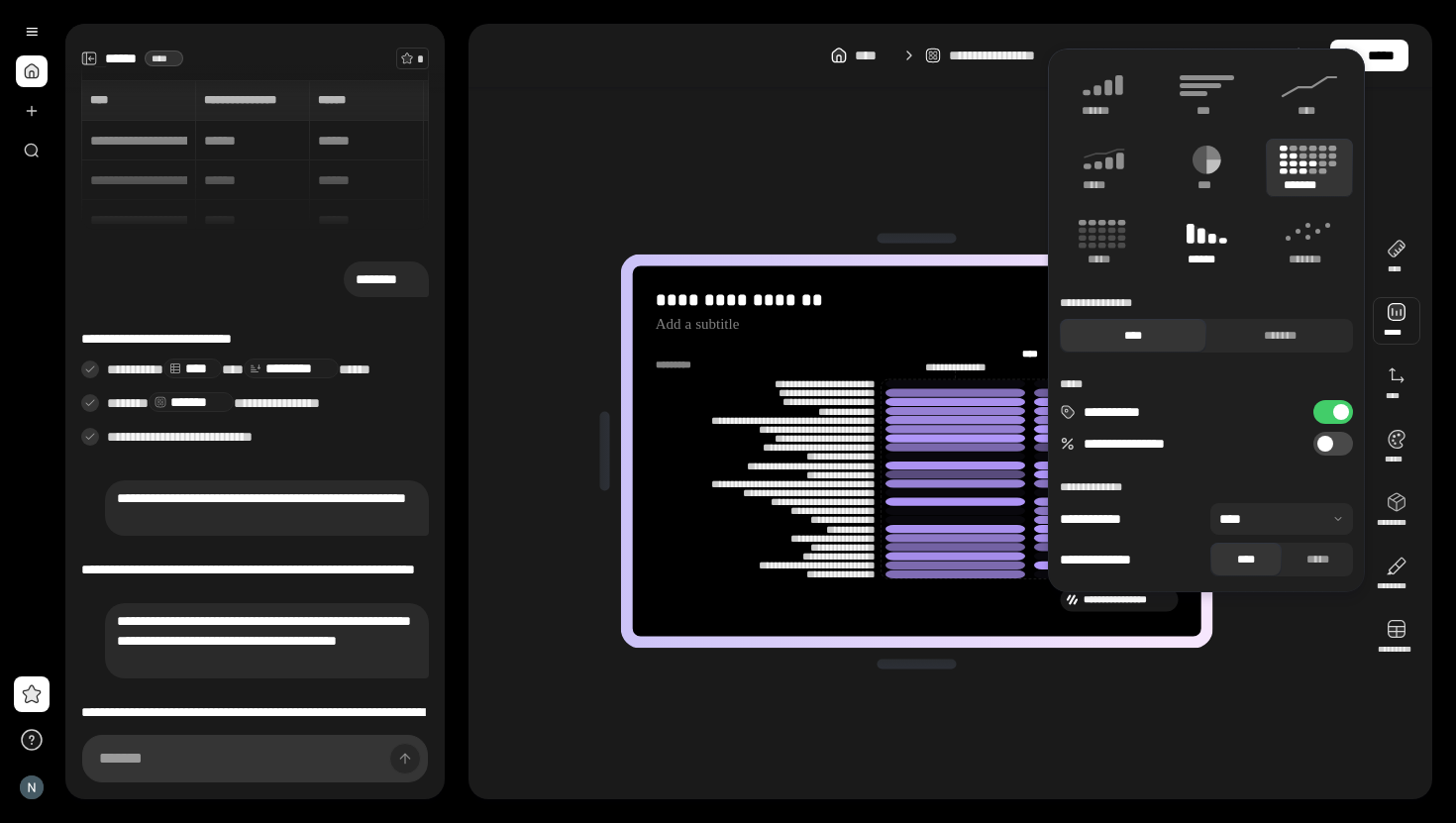 click 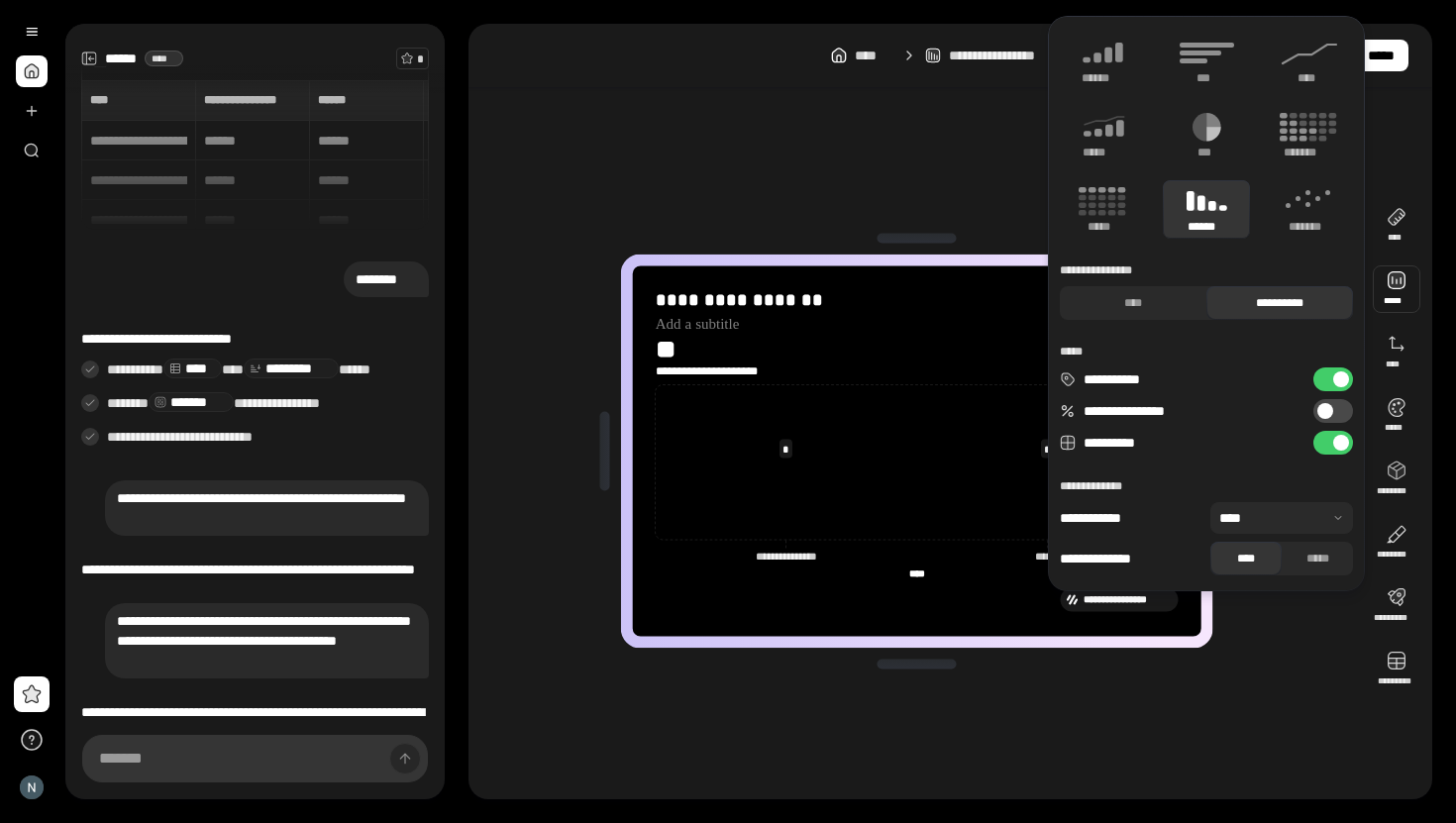 click at bounding box center [1397, 289] 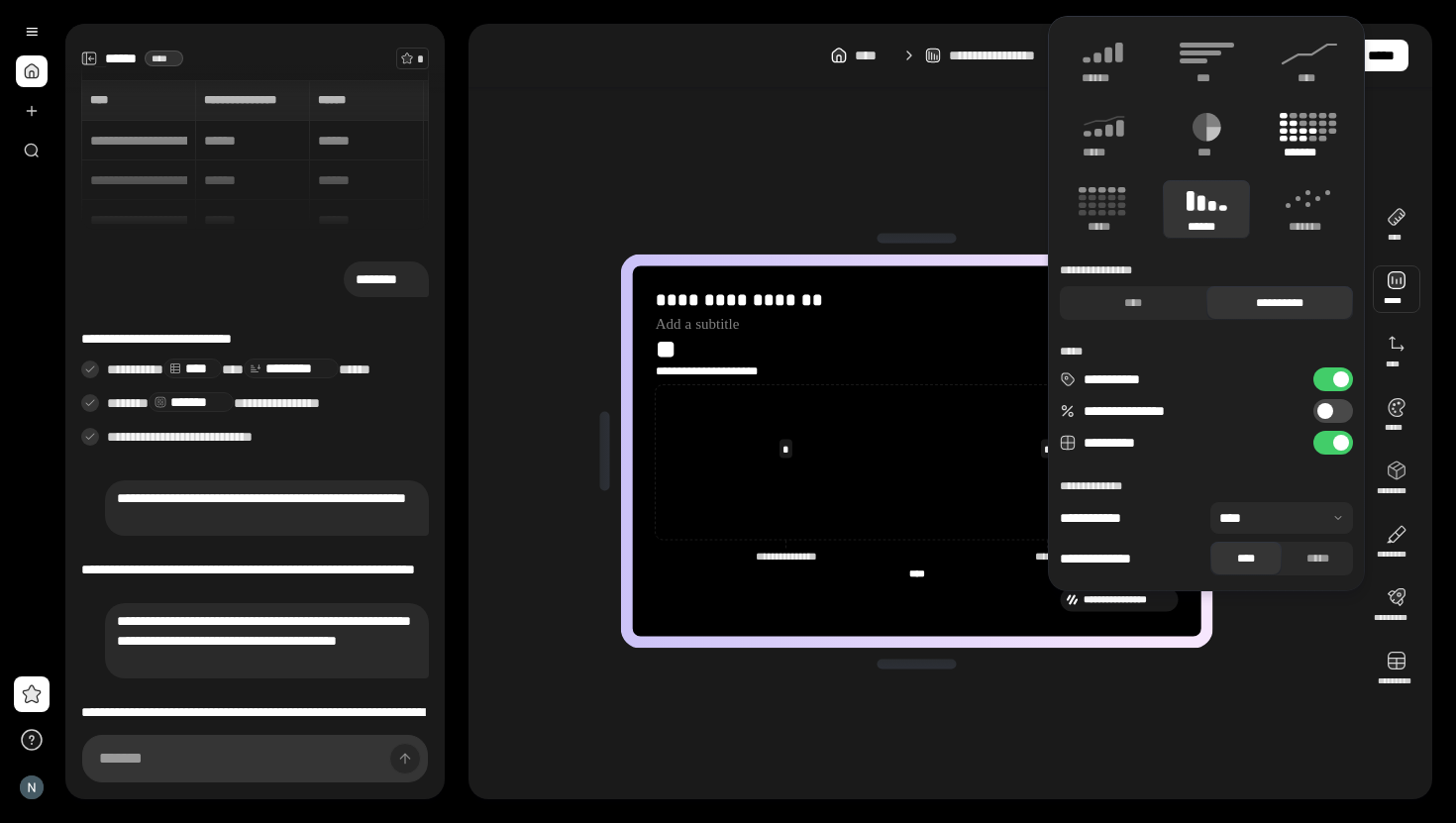 click 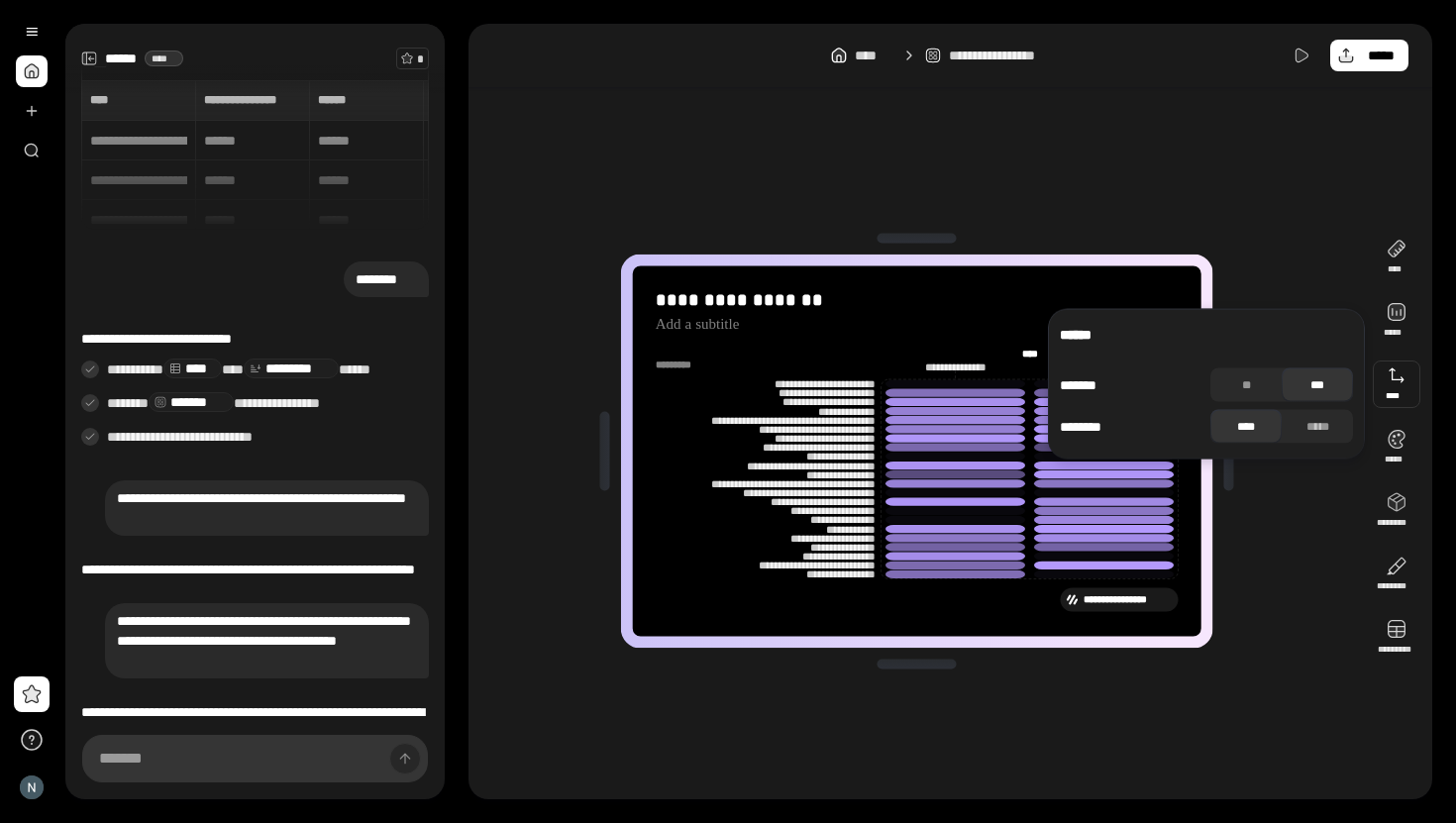 click at bounding box center (1397, 384) 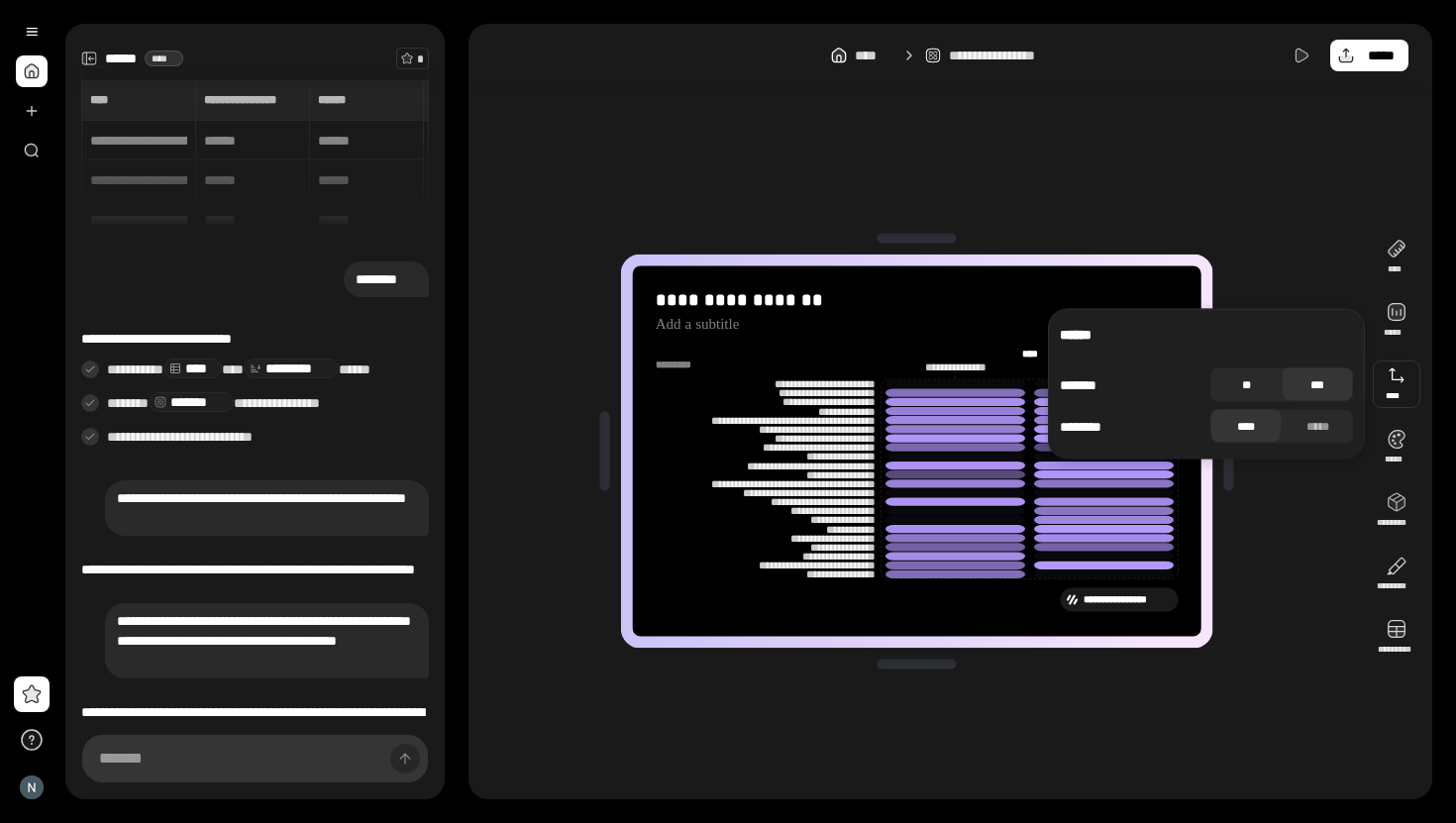 click on "**" at bounding box center [1246, 385] 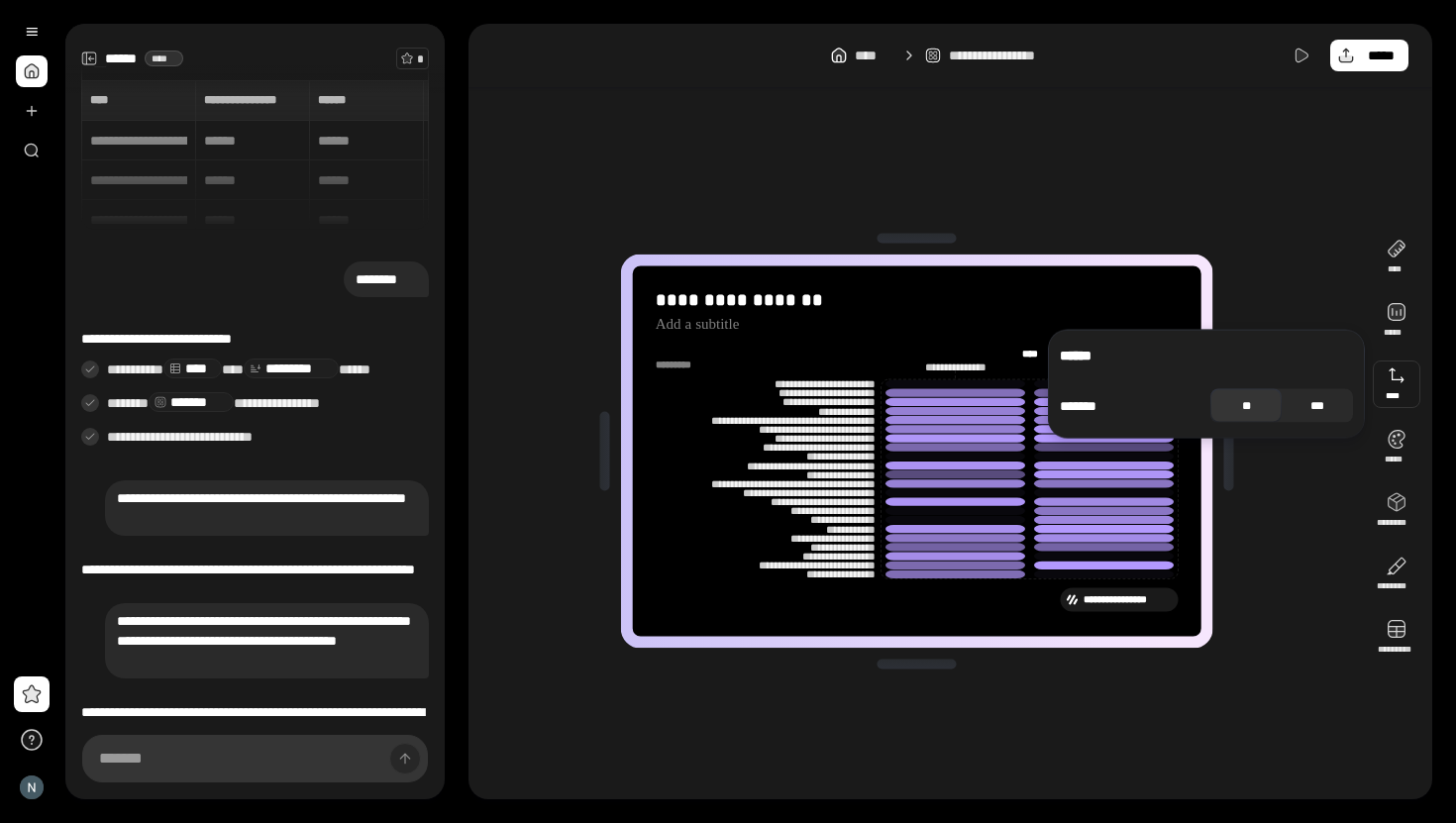 click on "***" at bounding box center (1317, 406) 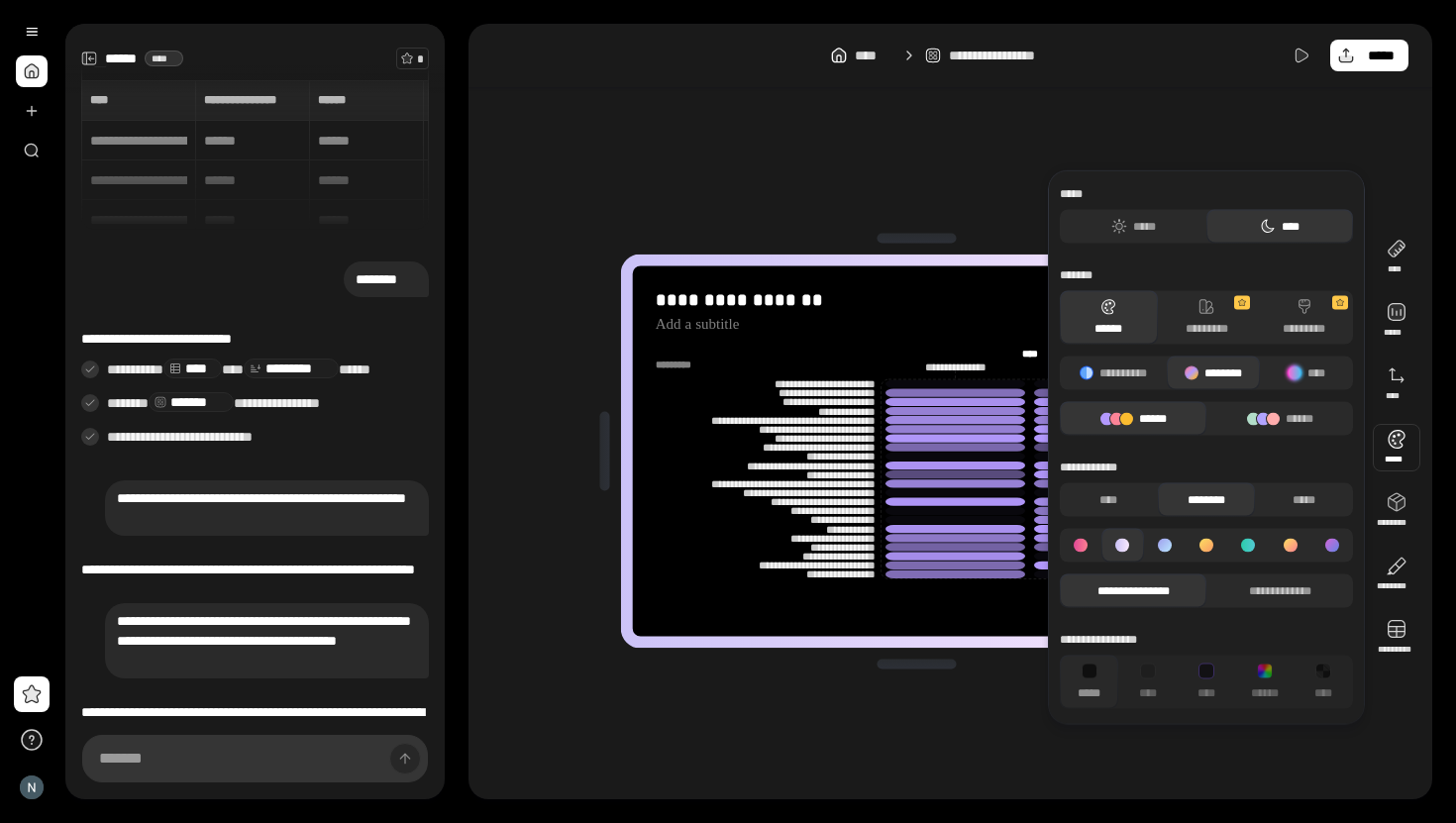 click at bounding box center (1397, 448) 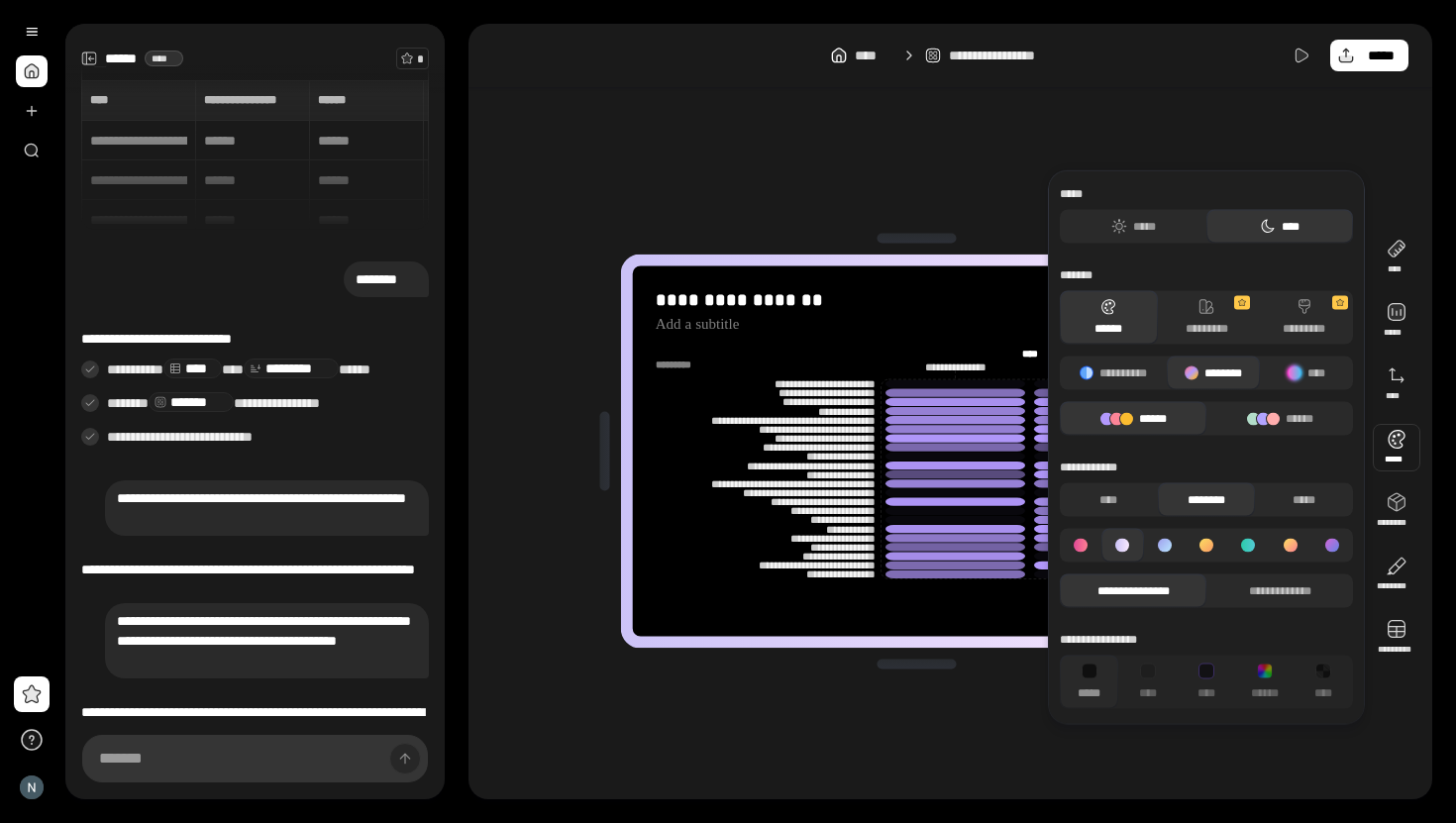 click at bounding box center [1397, 448] 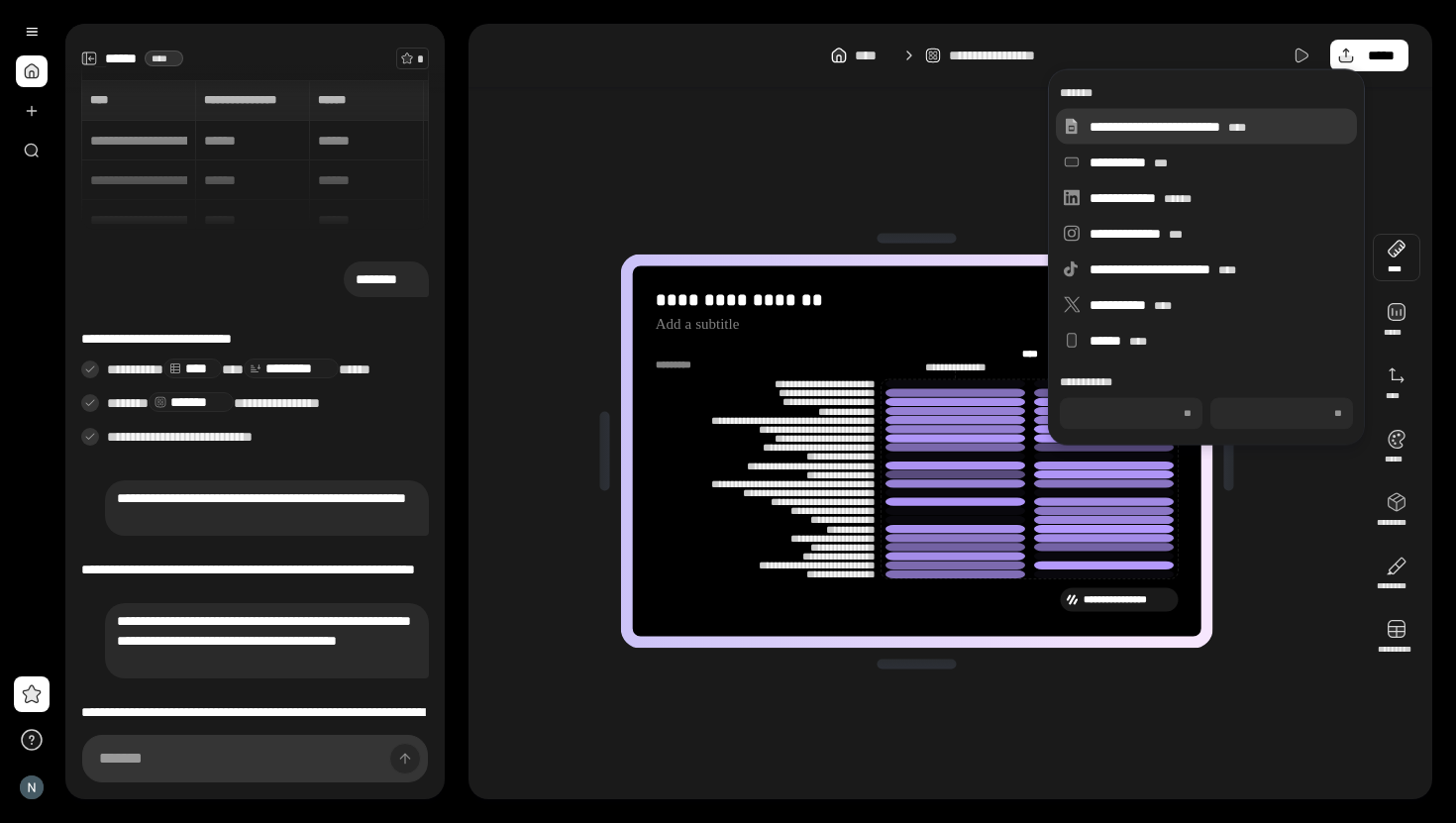 click on "**********" at bounding box center (1219, 127) 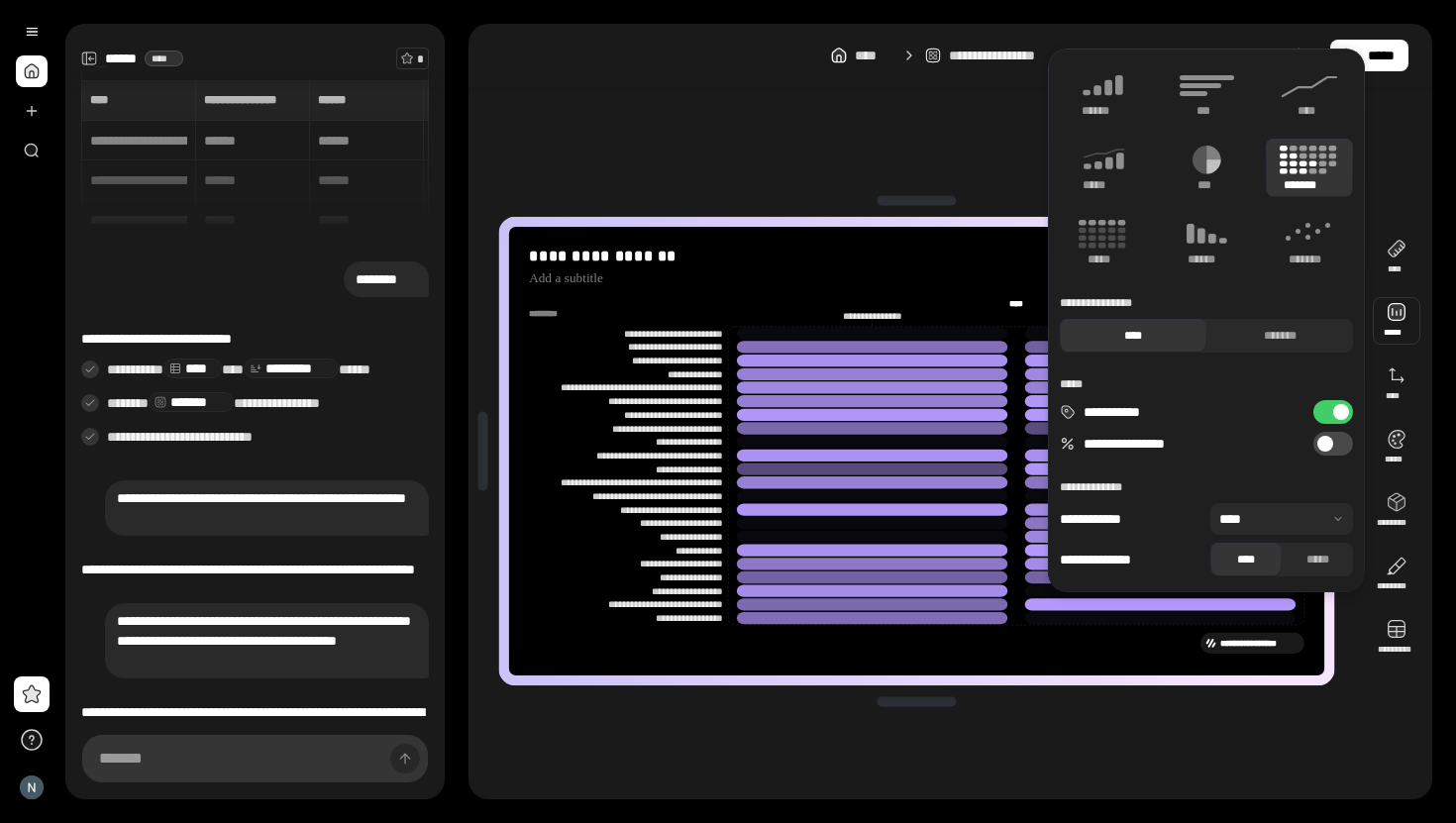 click at bounding box center [1325, 444] 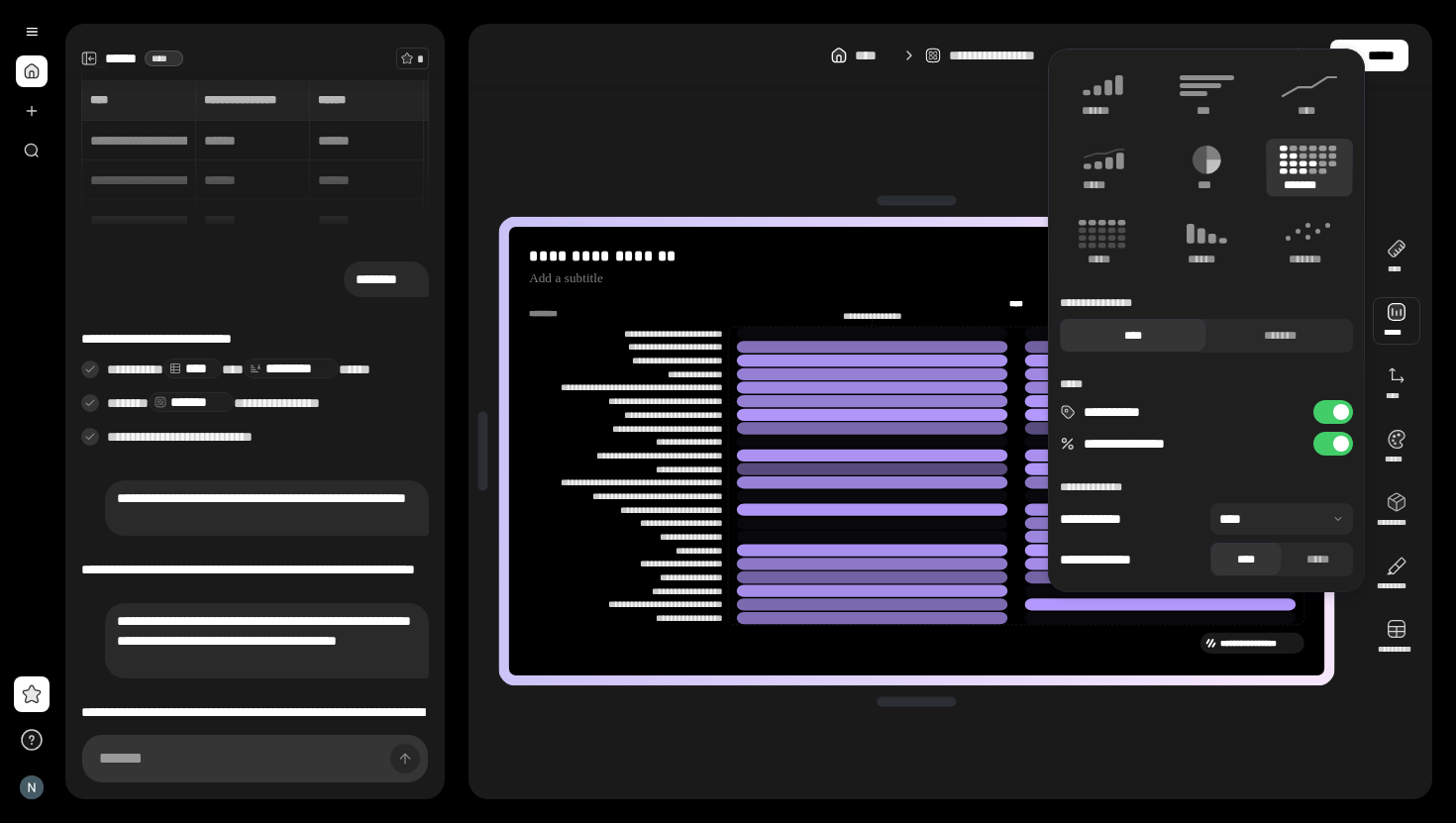 click on "**********" at bounding box center [1333, 412] 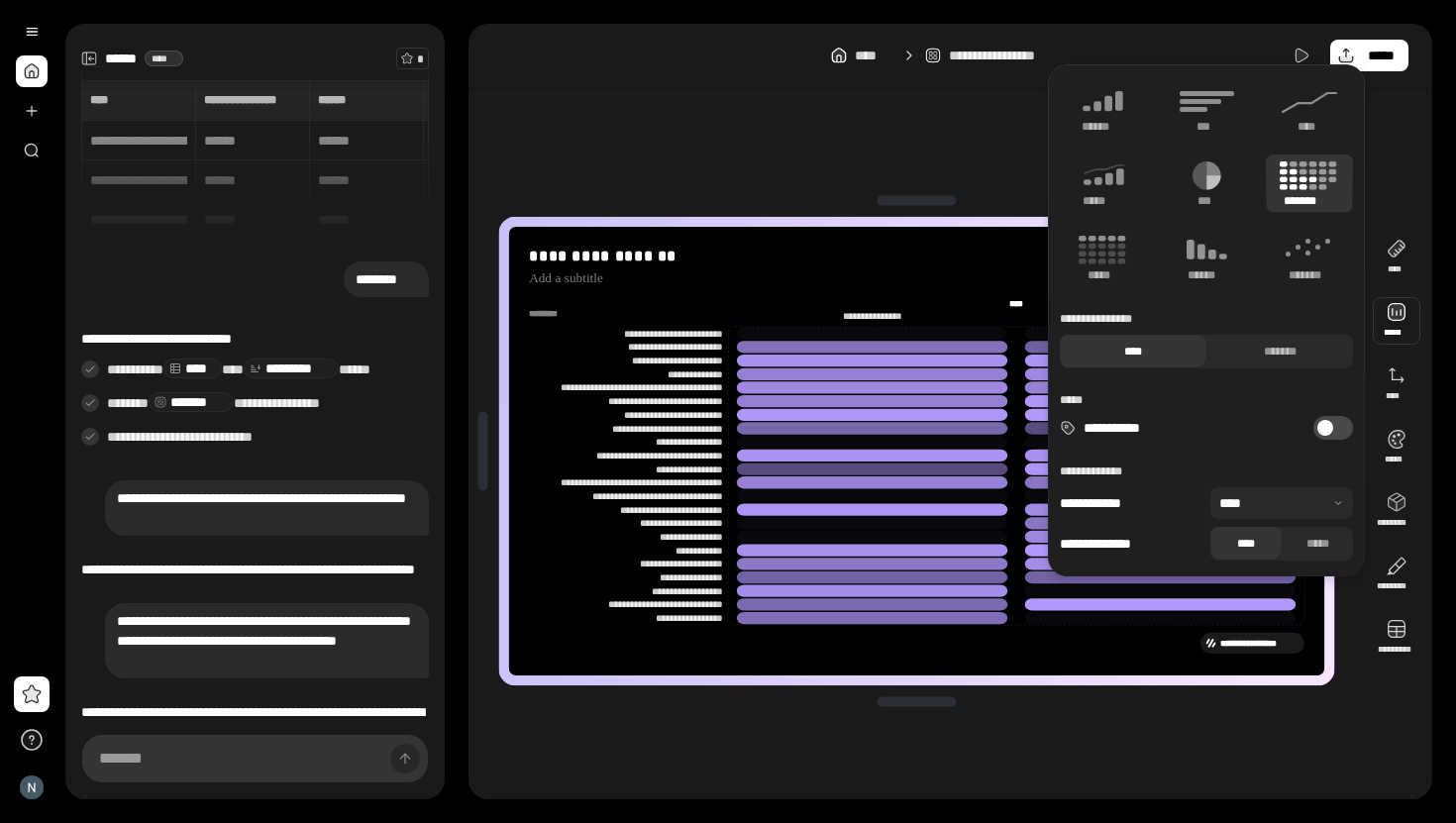 click on "**********" at bounding box center [1333, 428] 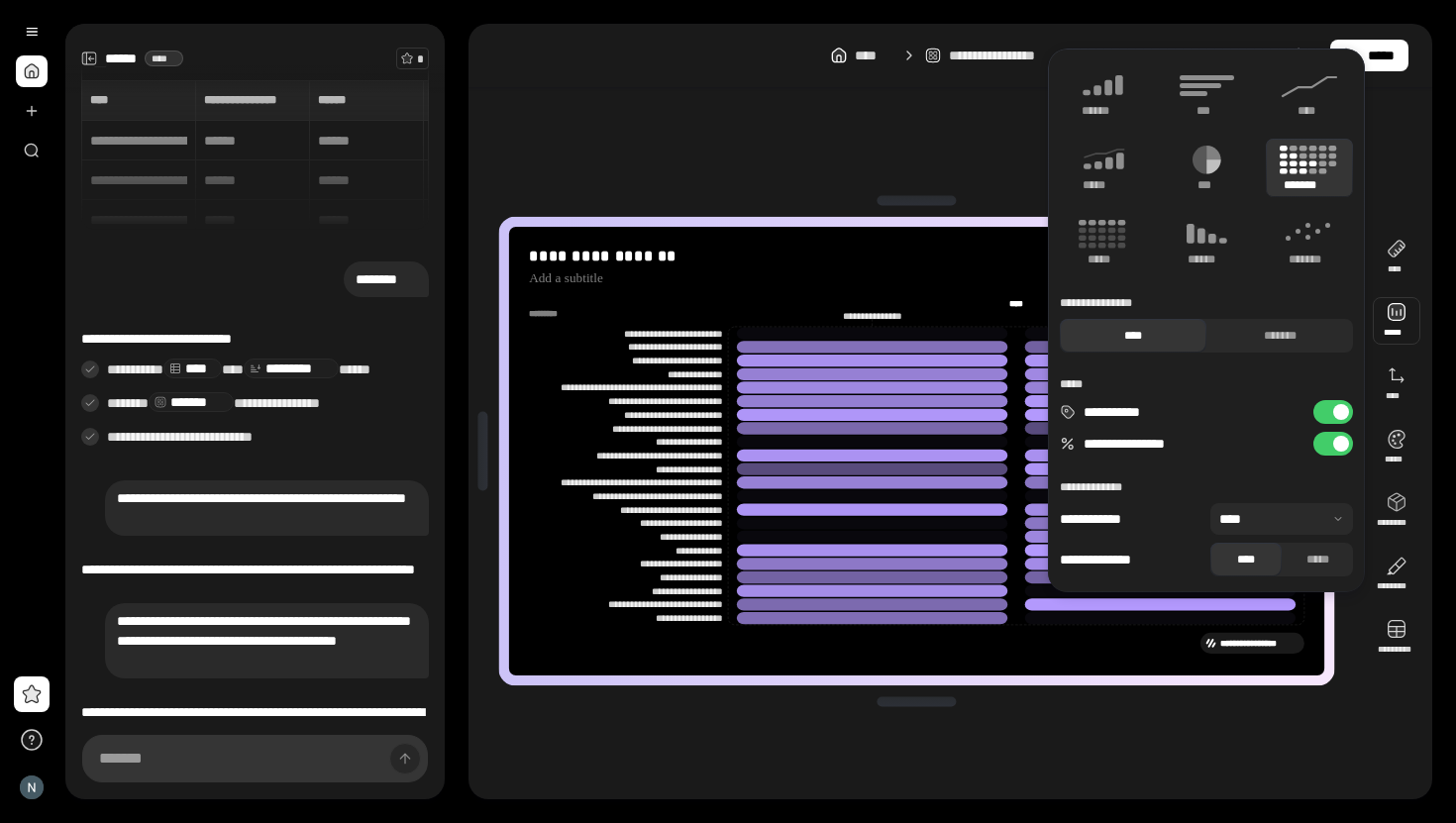 click at bounding box center [1282, 519] 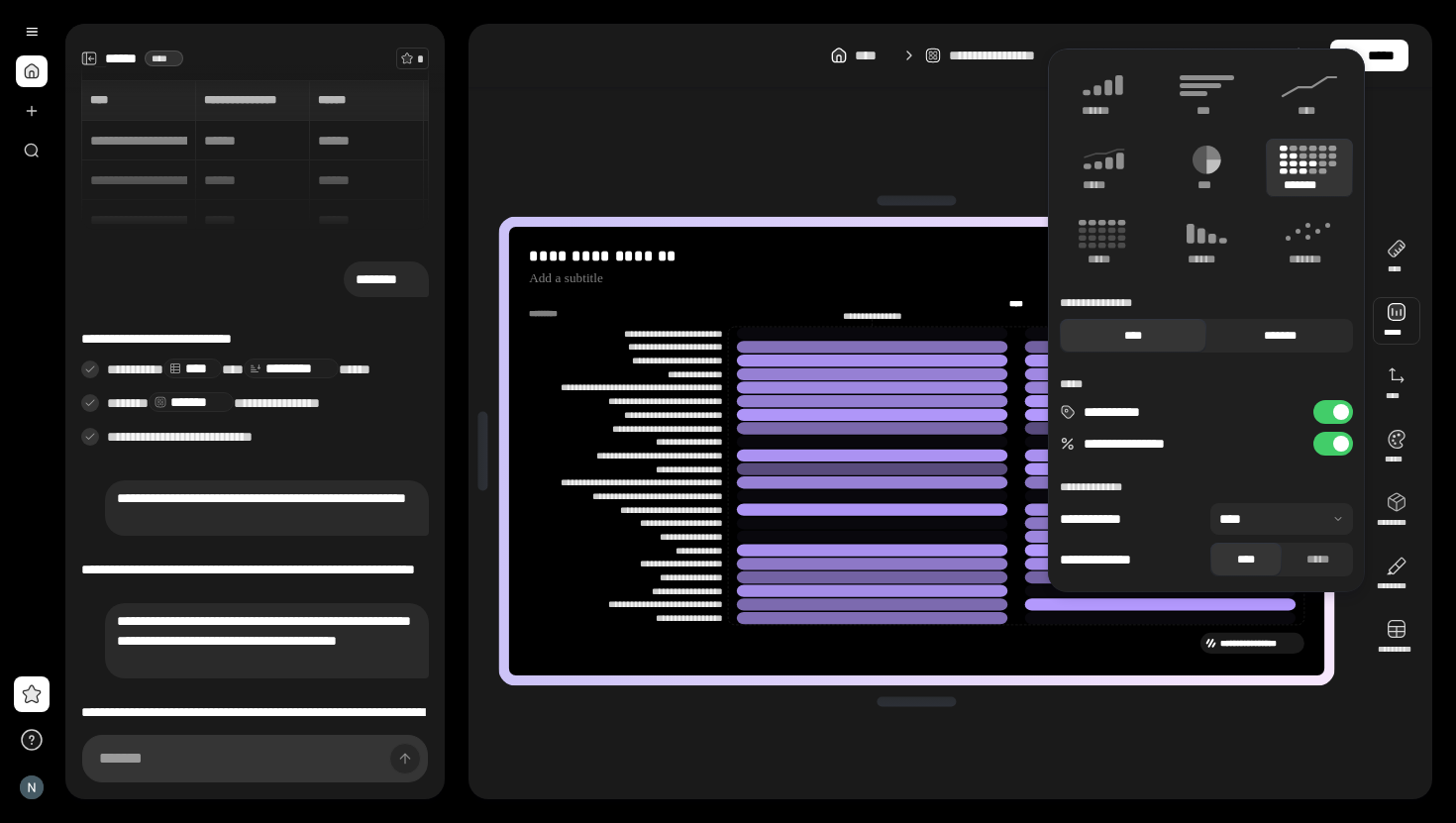 click on "*******" at bounding box center [1280, 336] 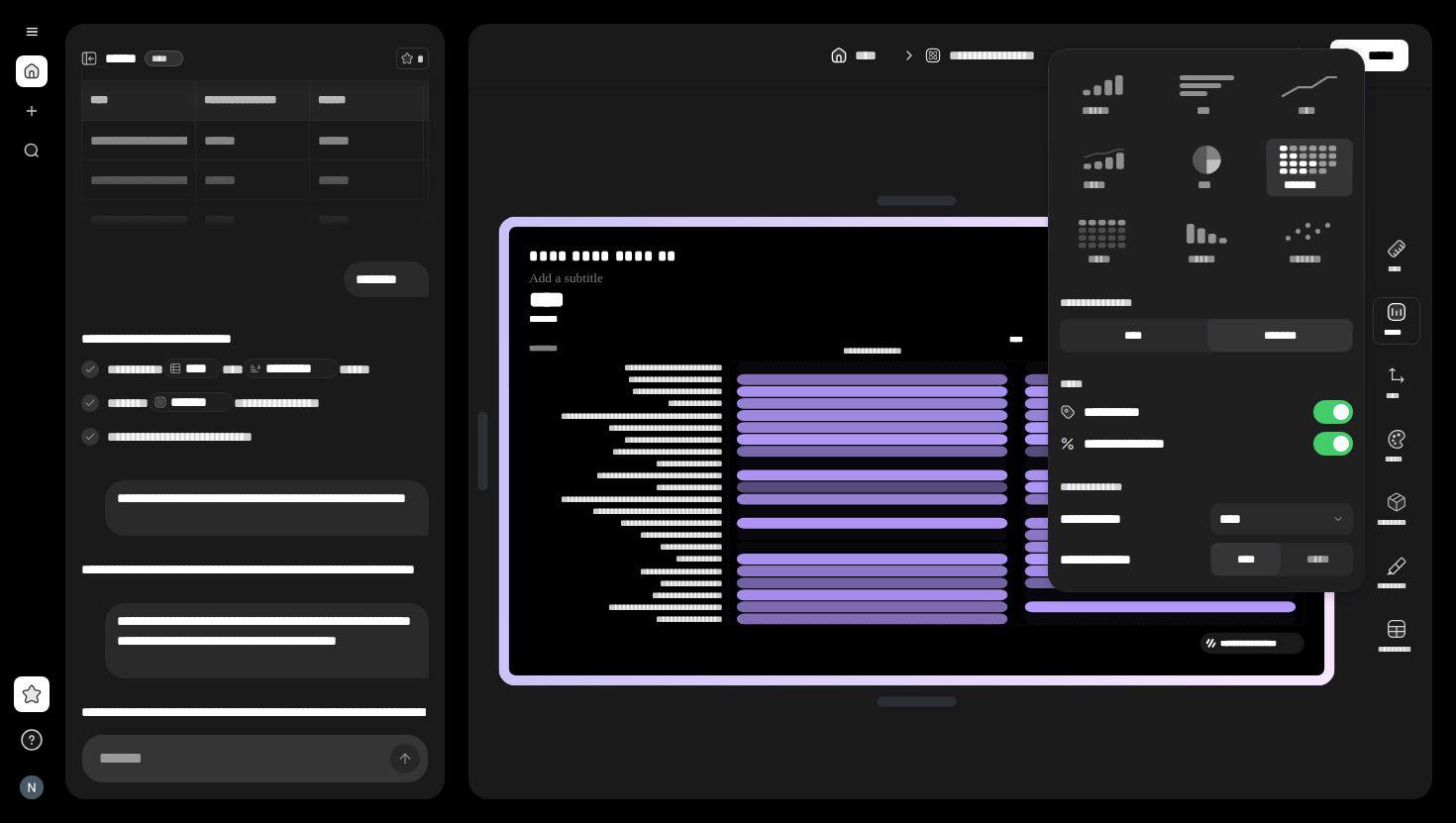 click on "****" at bounding box center [1133, 336] 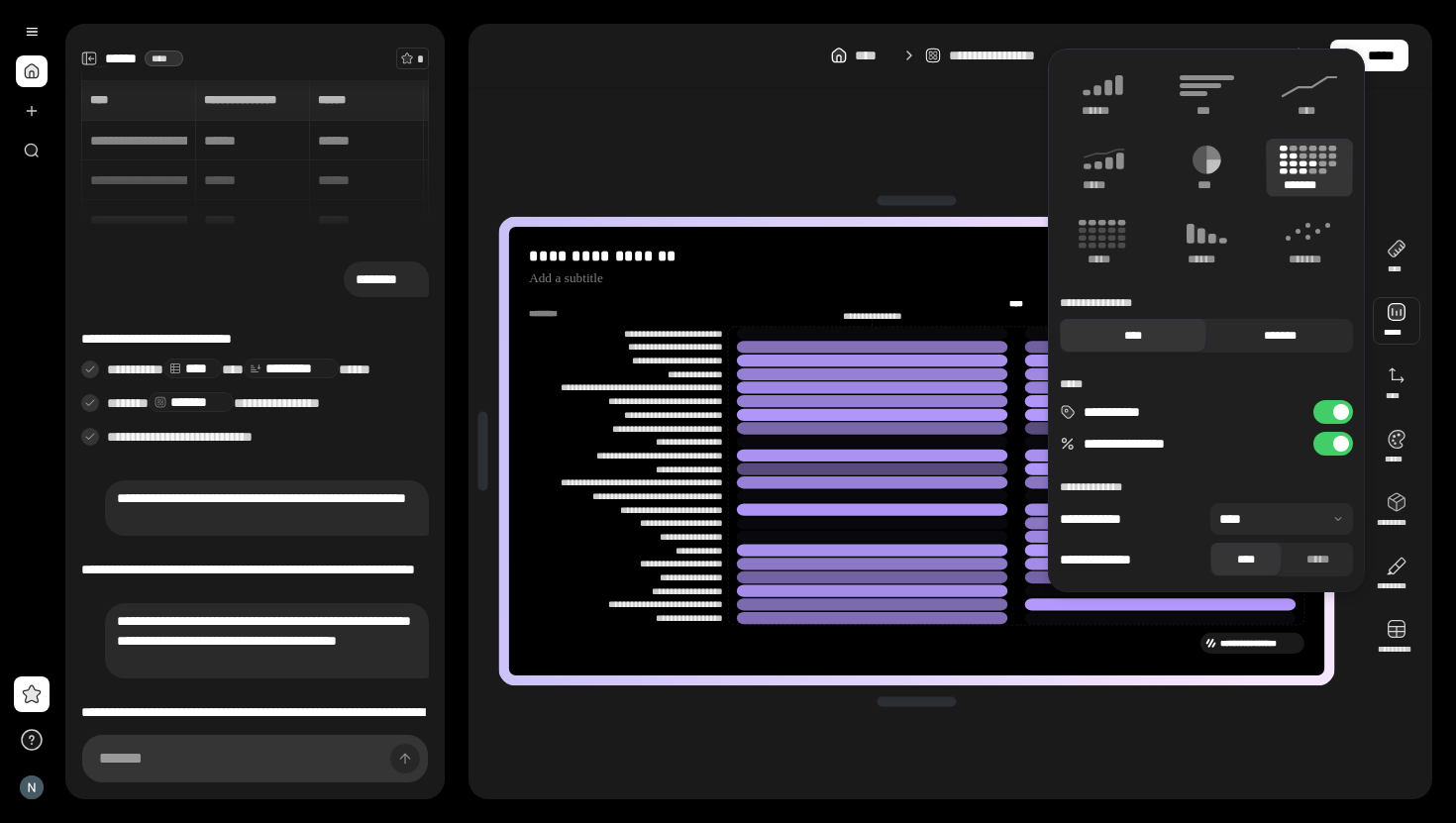 click on "*******" at bounding box center (1280, 336) 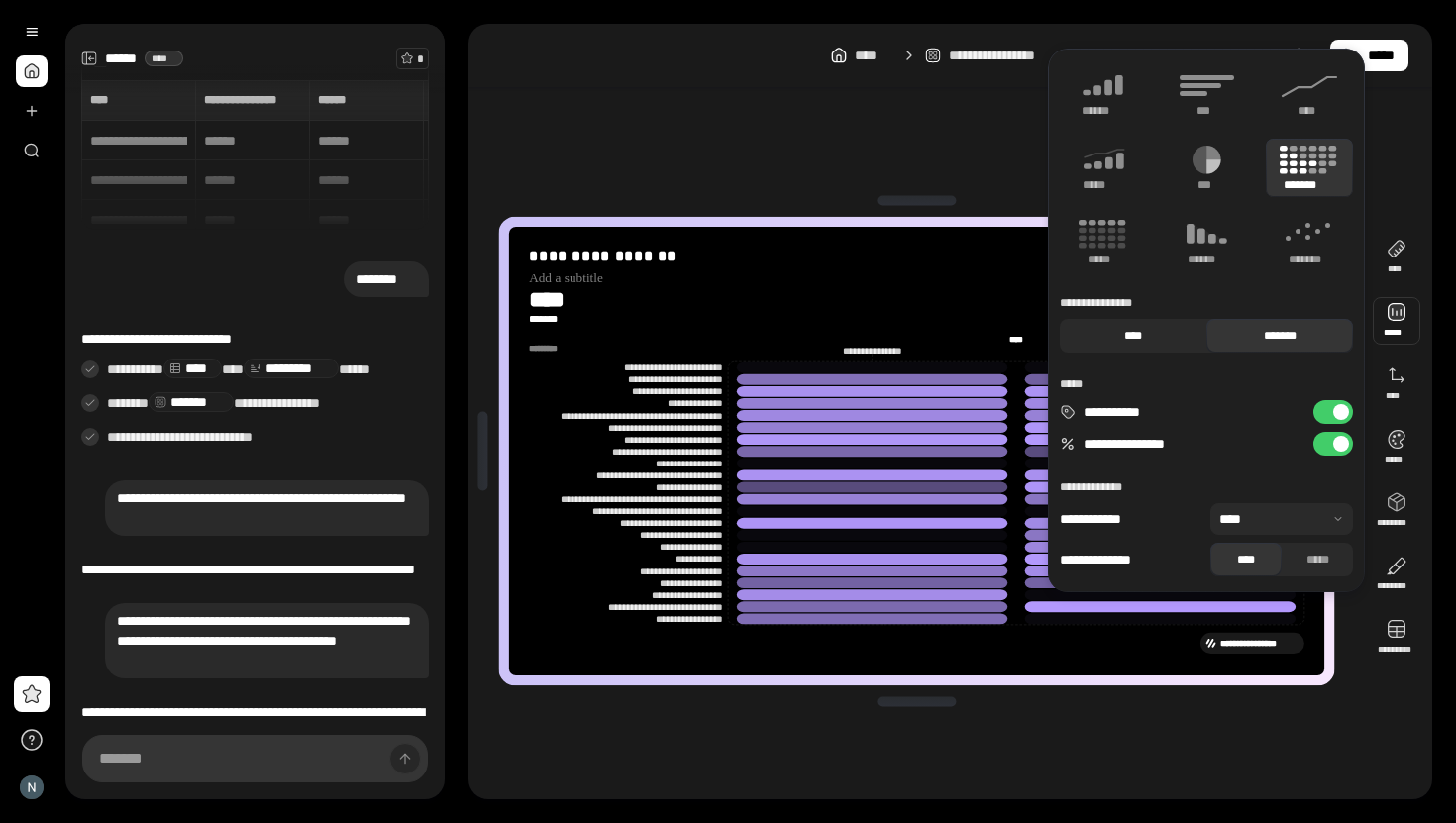click on "****" at bounding box center [1133, 336] 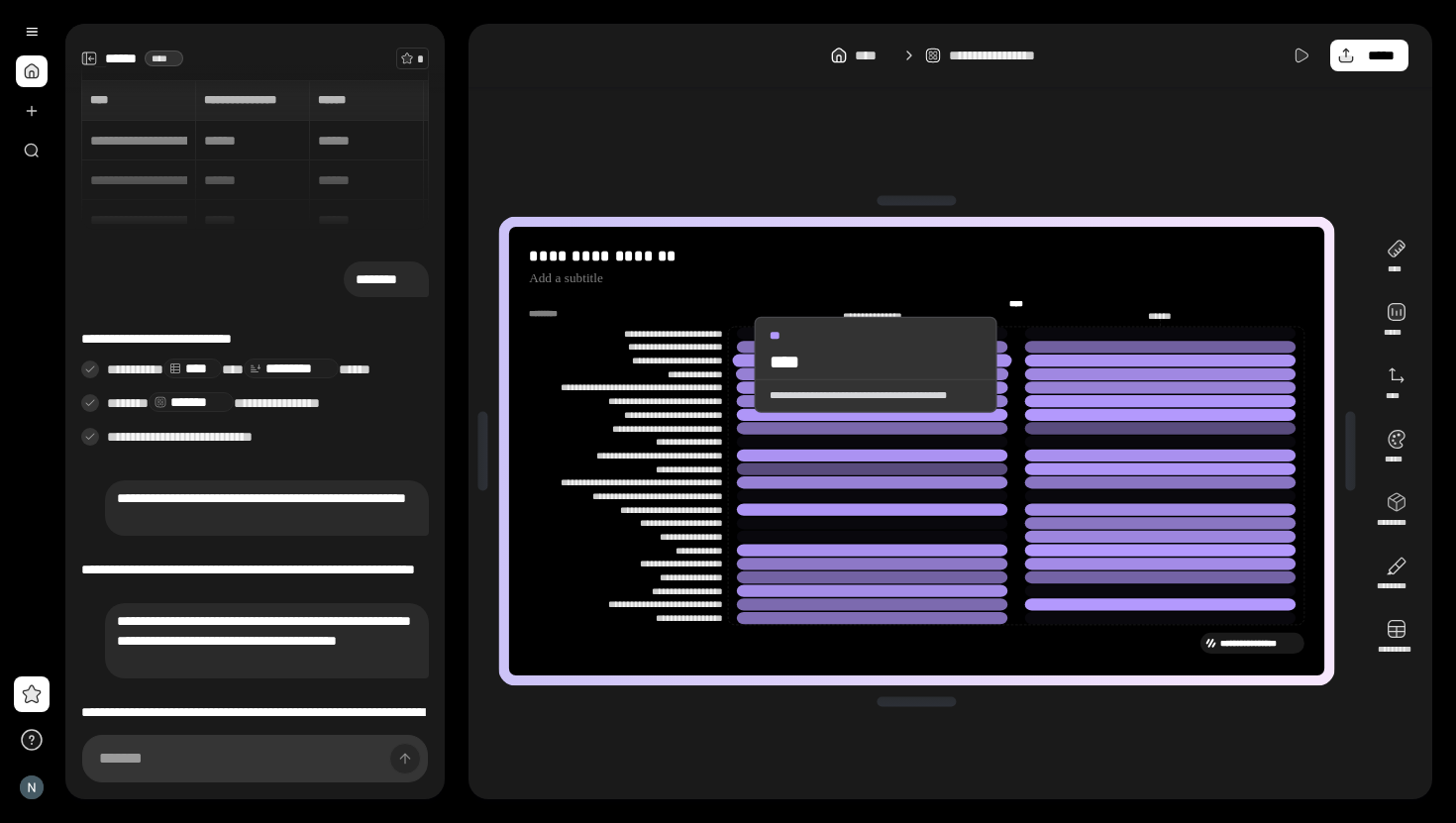 click 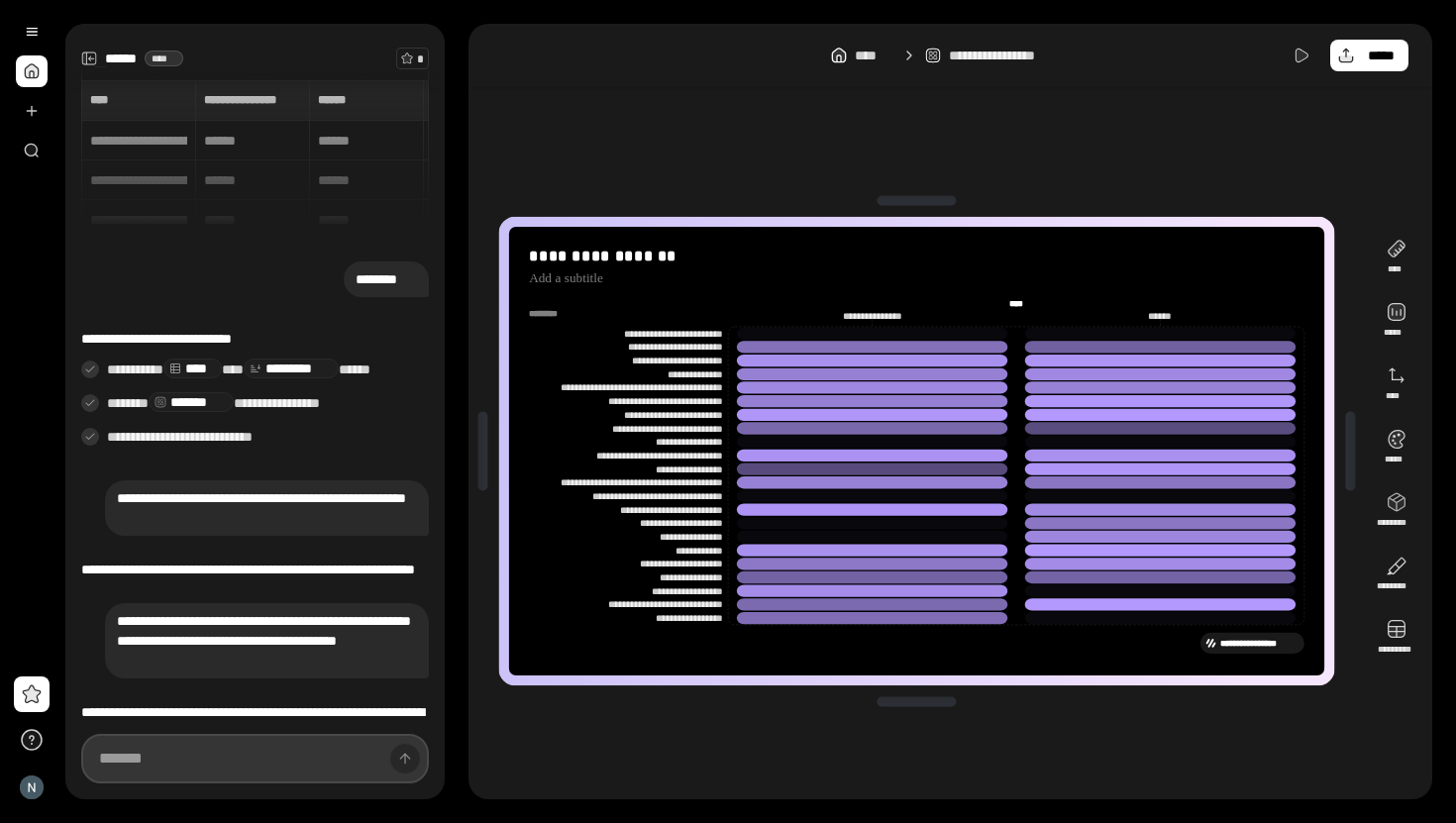 click at bounding box center [255, 759] 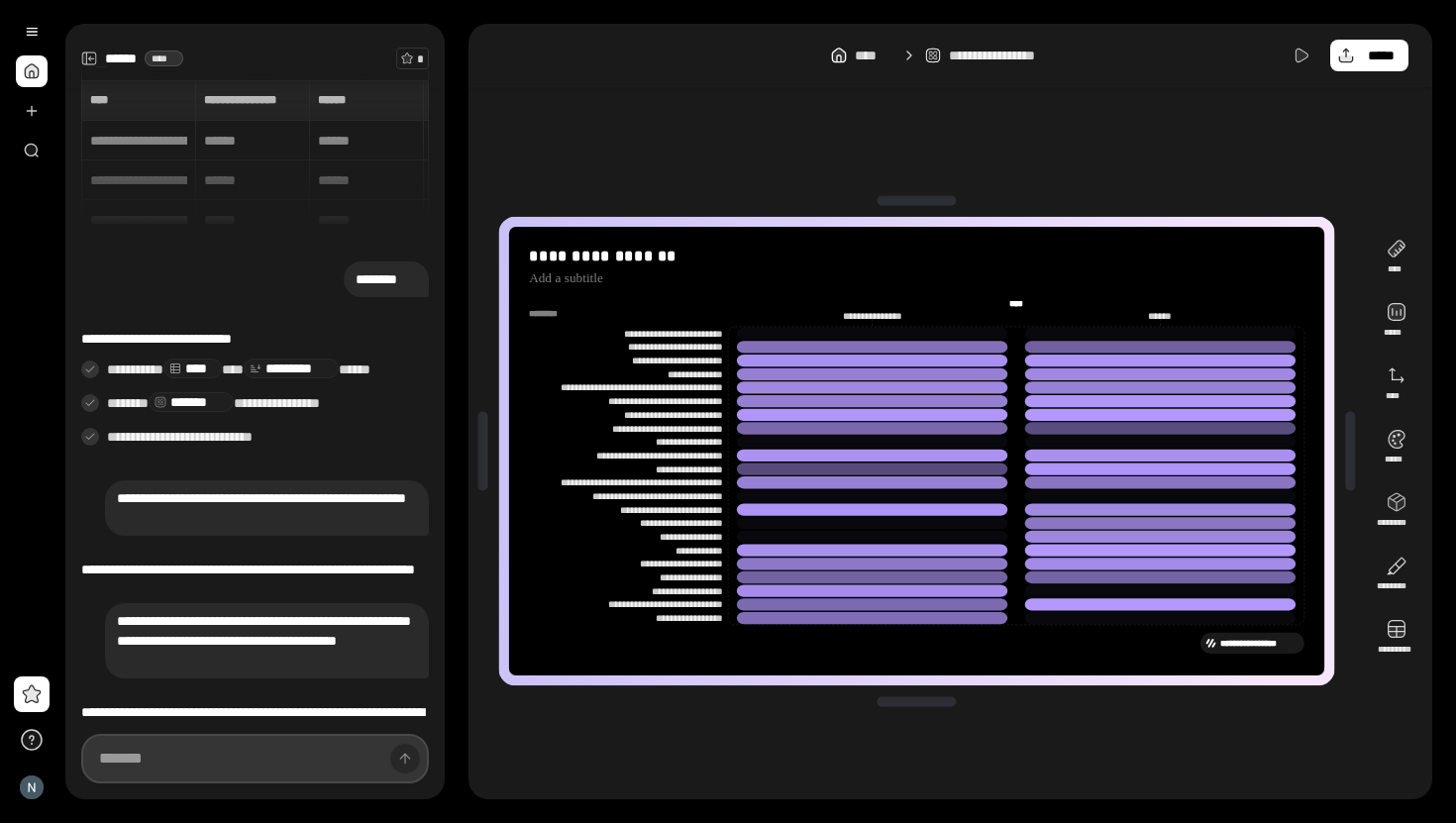 type on "*" 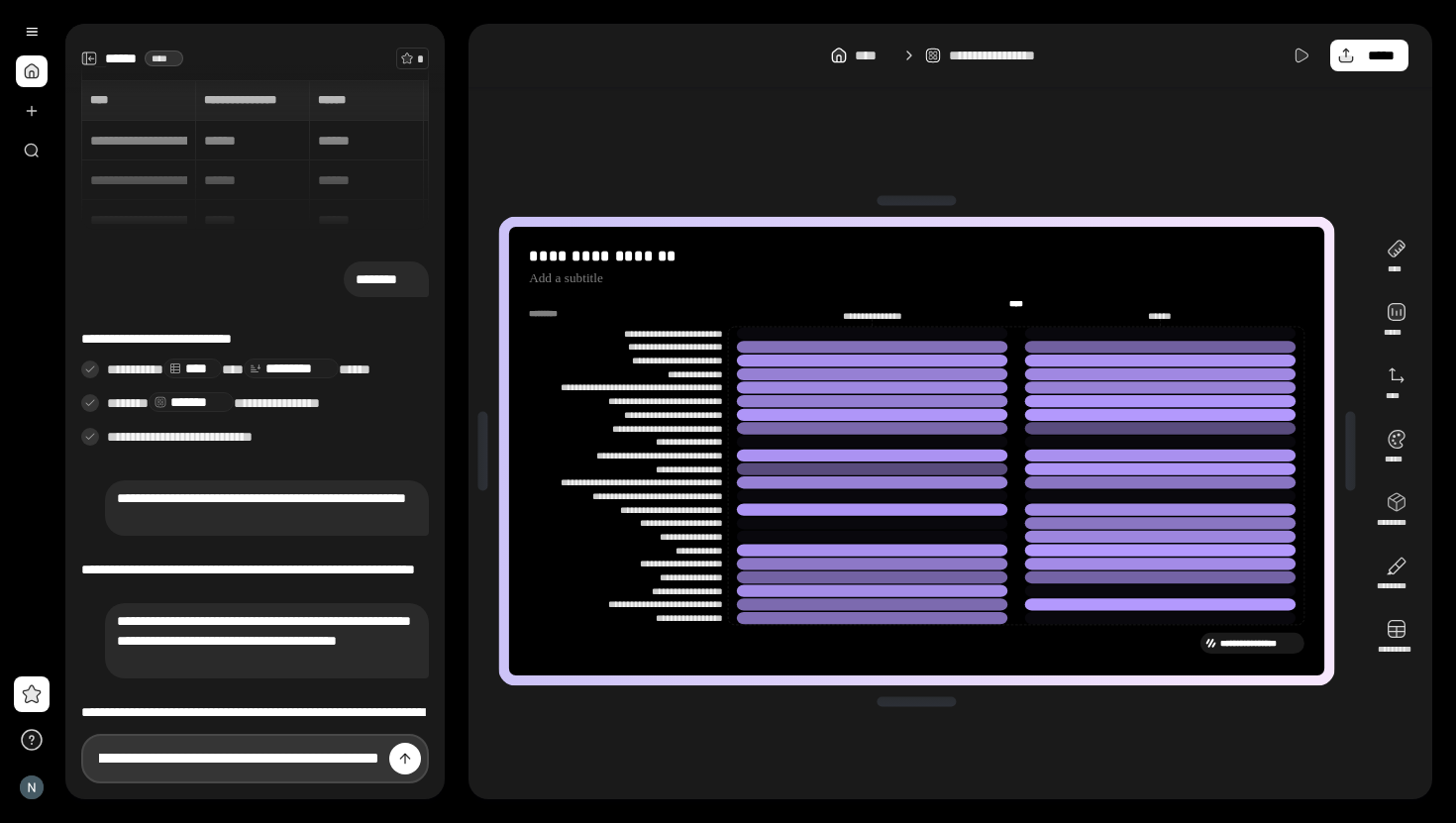 scroll, scrollTop: 0, scrollLeft: 431, axis: horizontal 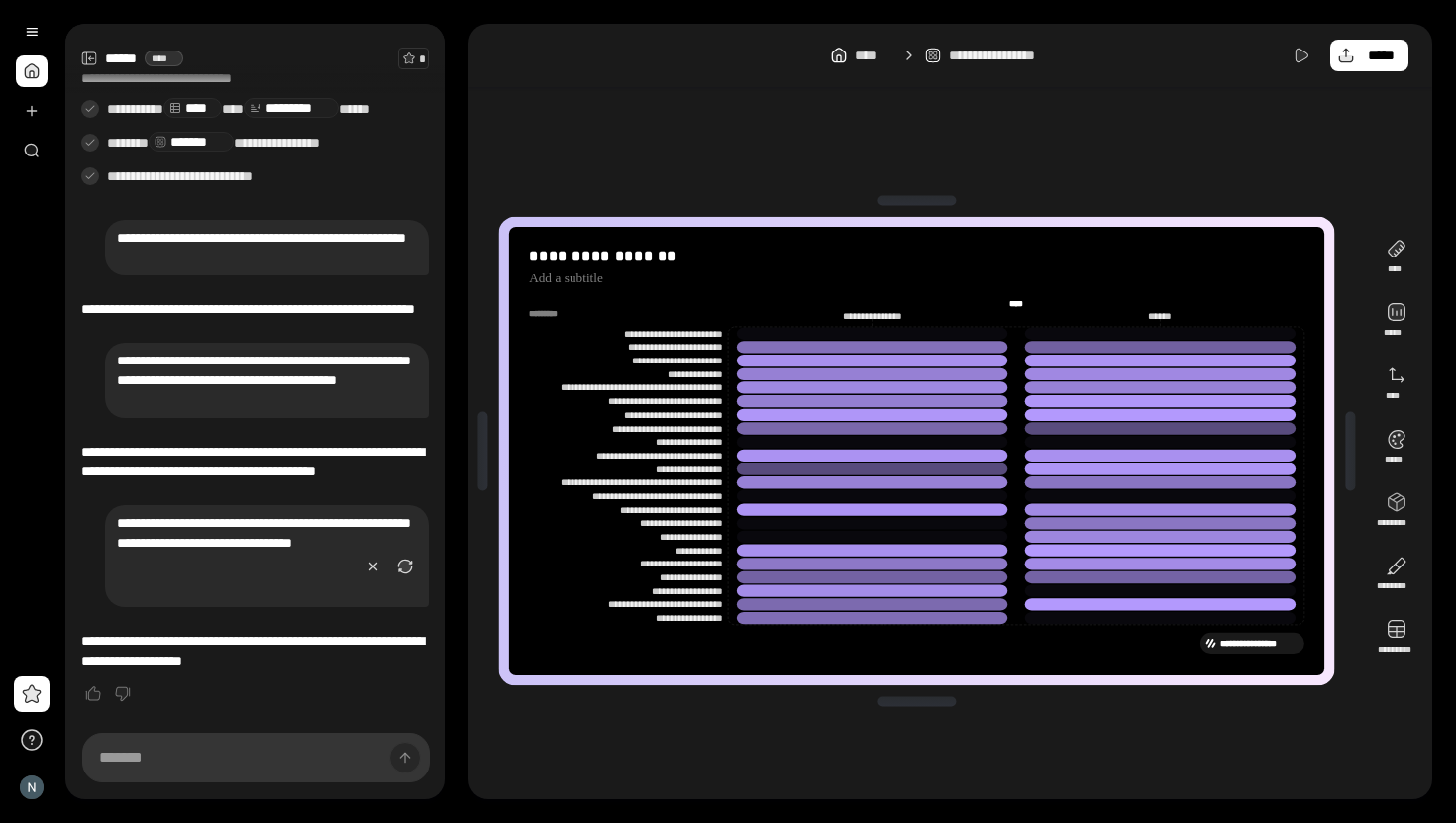 click on "**********" at bounding box center (916, 451) 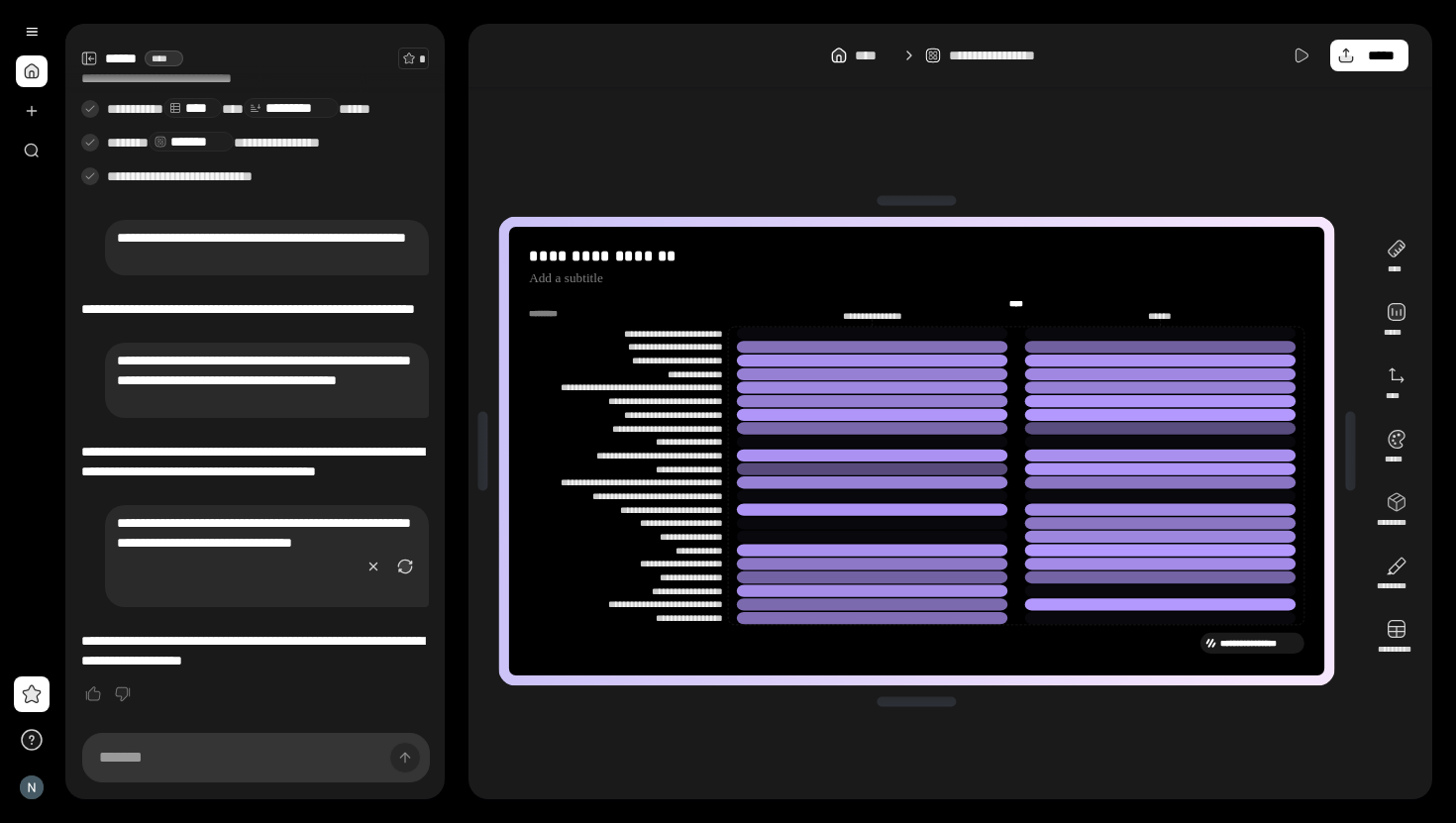 click on "**********" at bounding box center (916, 451) 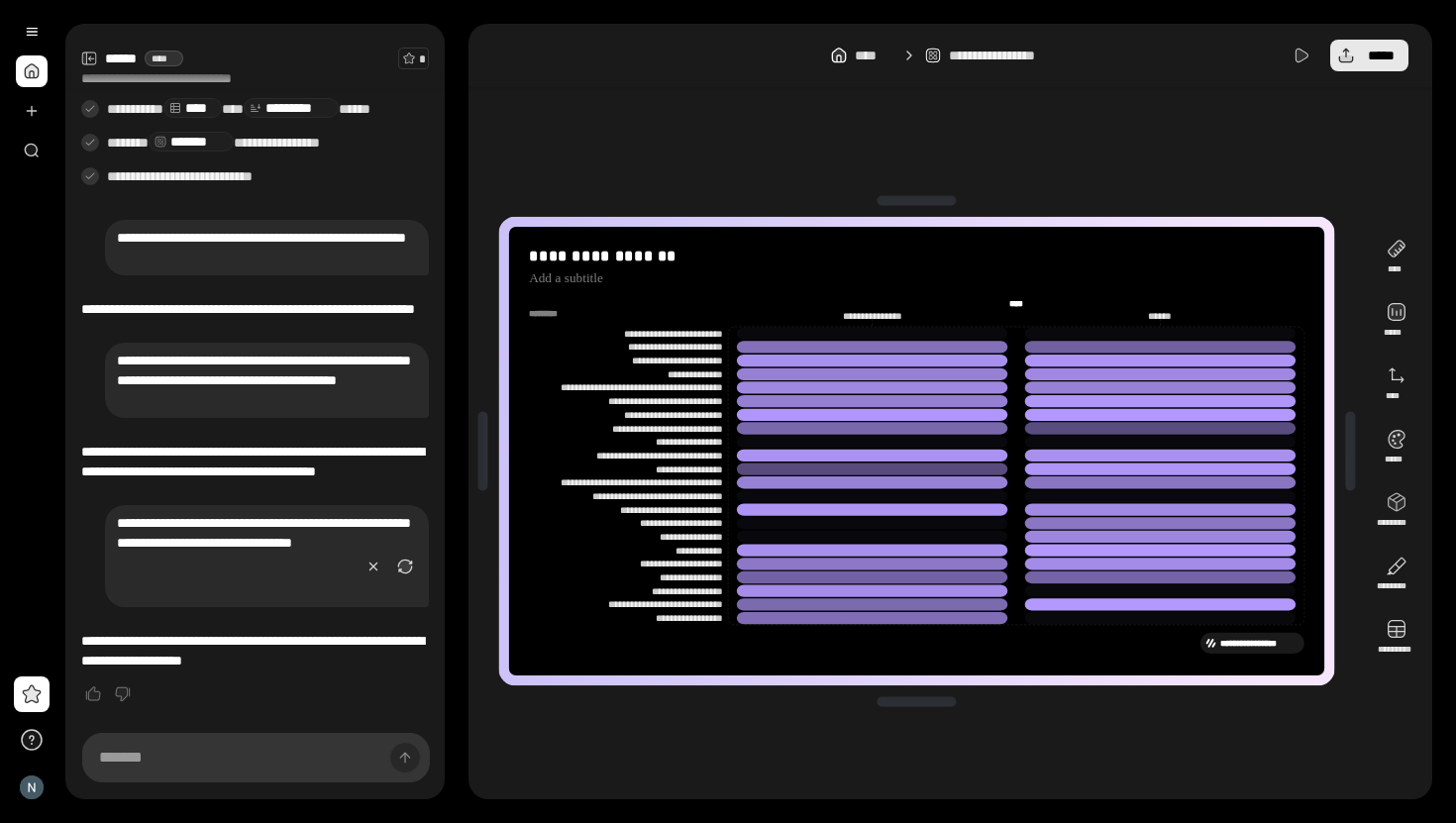 click on "*****" at bounding box center (1381, 55) 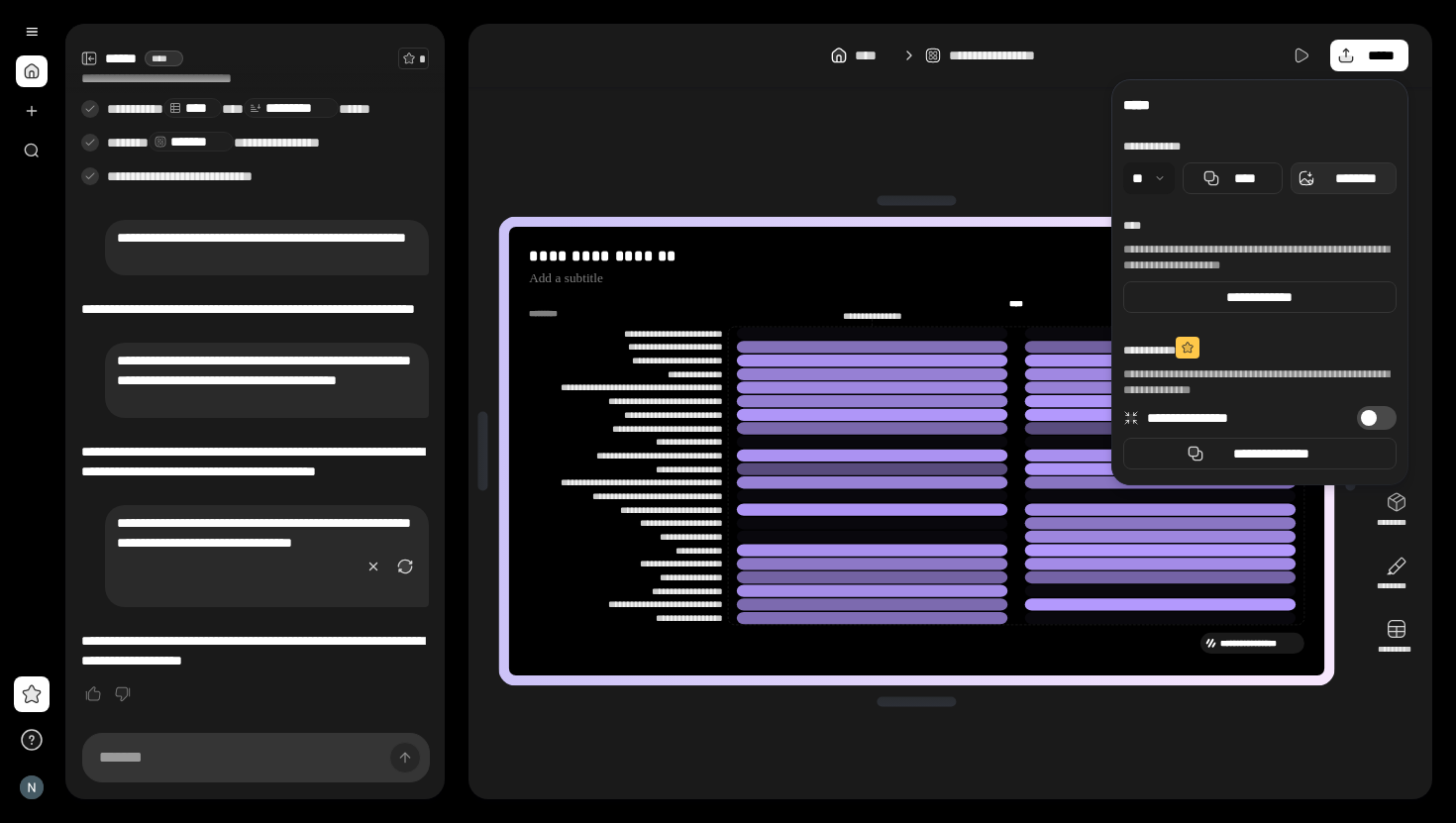 click on "********" at bounding box center [1343, 178] 